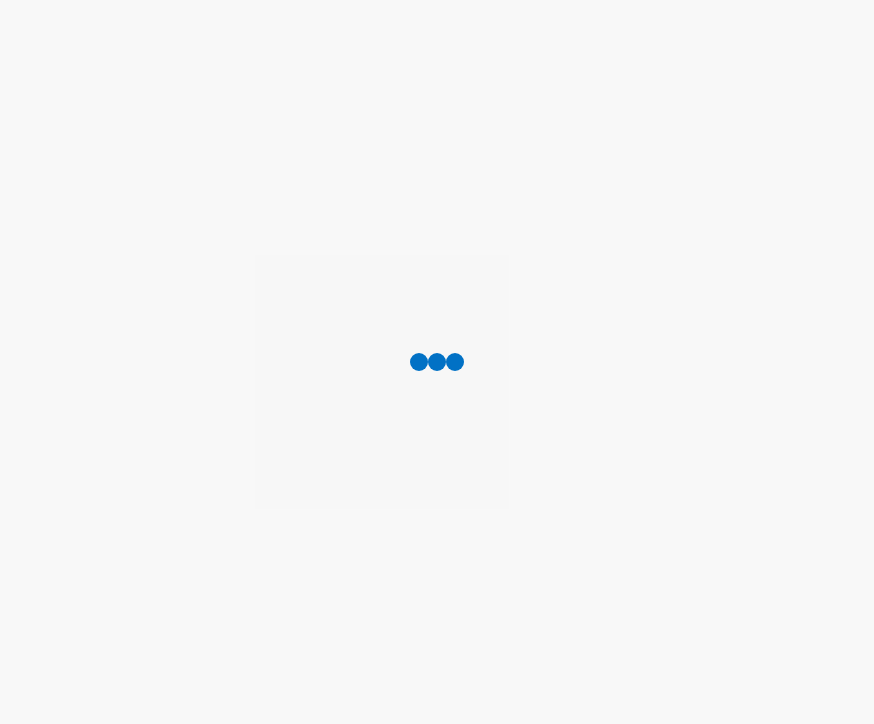 scroll, scrollTop: 0, scrollLeft: 0, axis: both 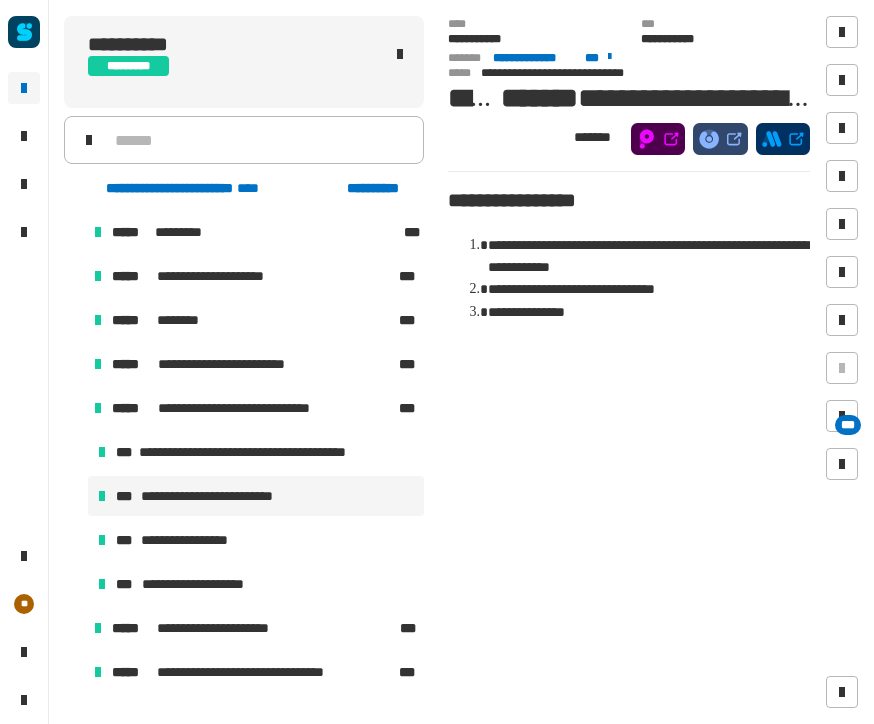 click on "**********" 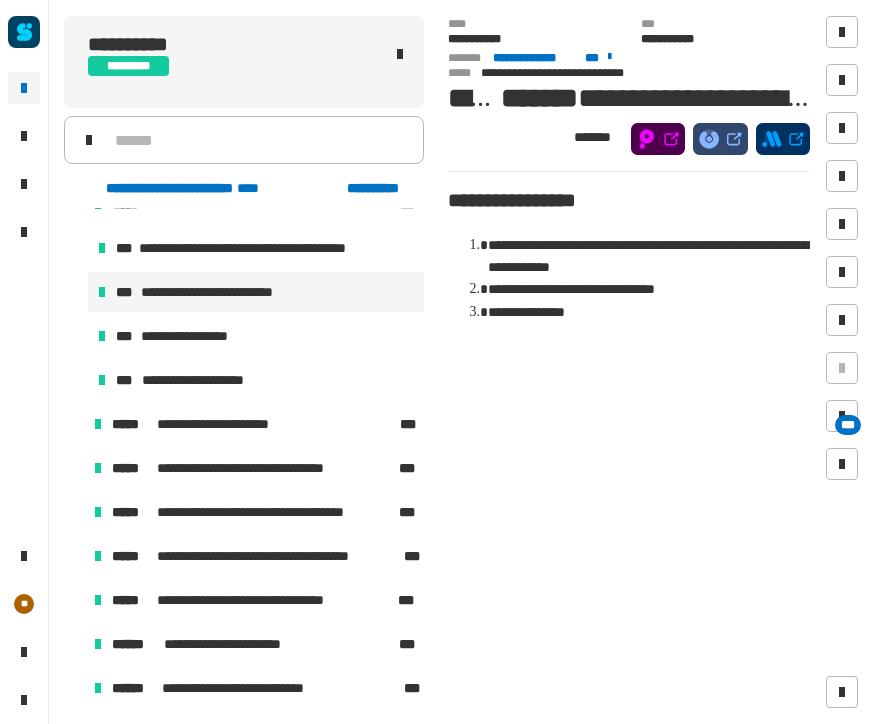click on "**********" 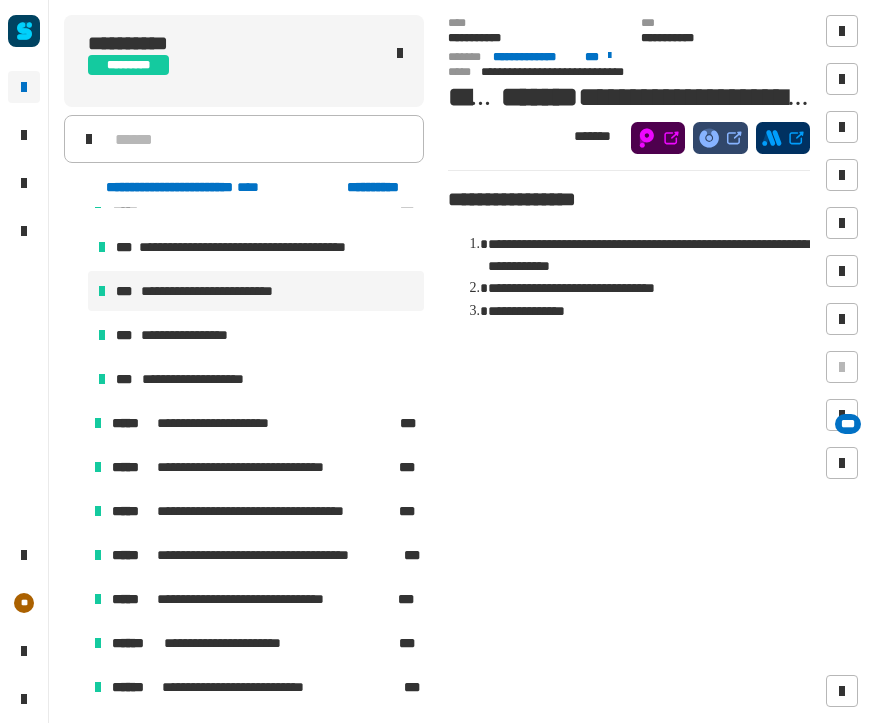 click on "**********" 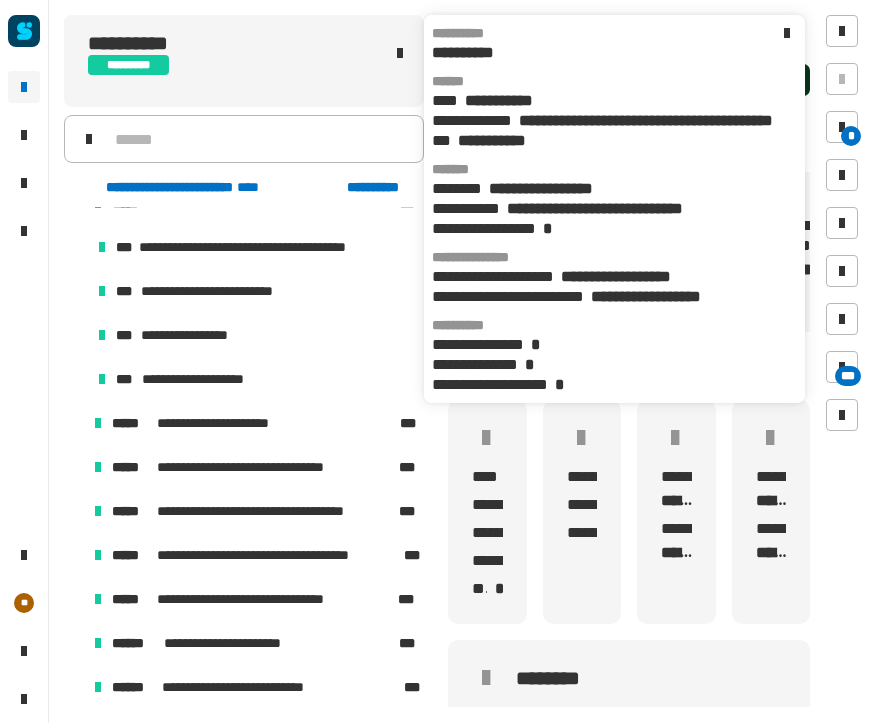 click on "**********" 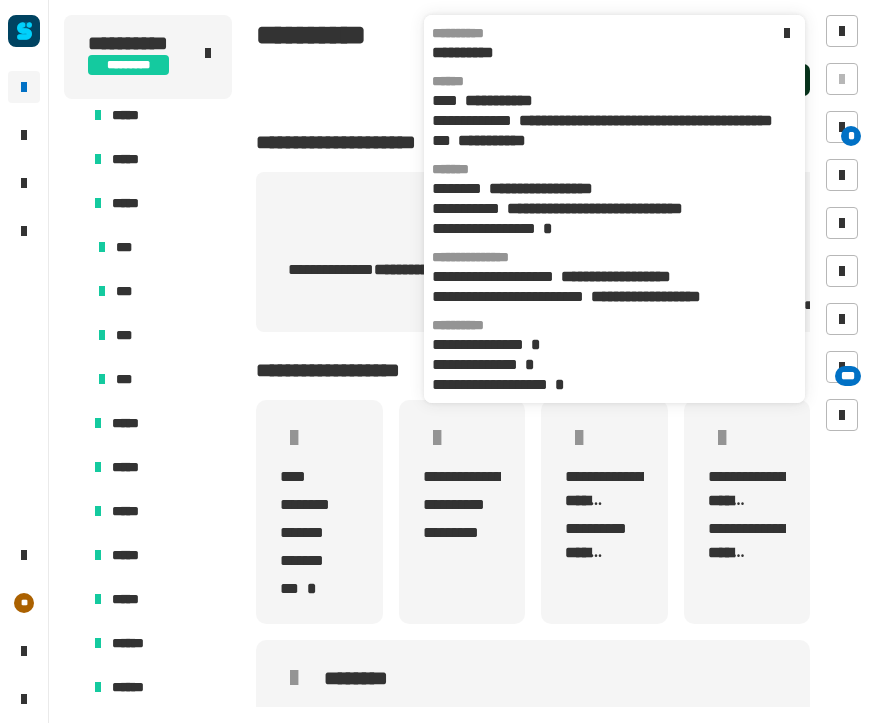 scroll, scrollTop: 100, scrollLeft: 0, axis: vertical 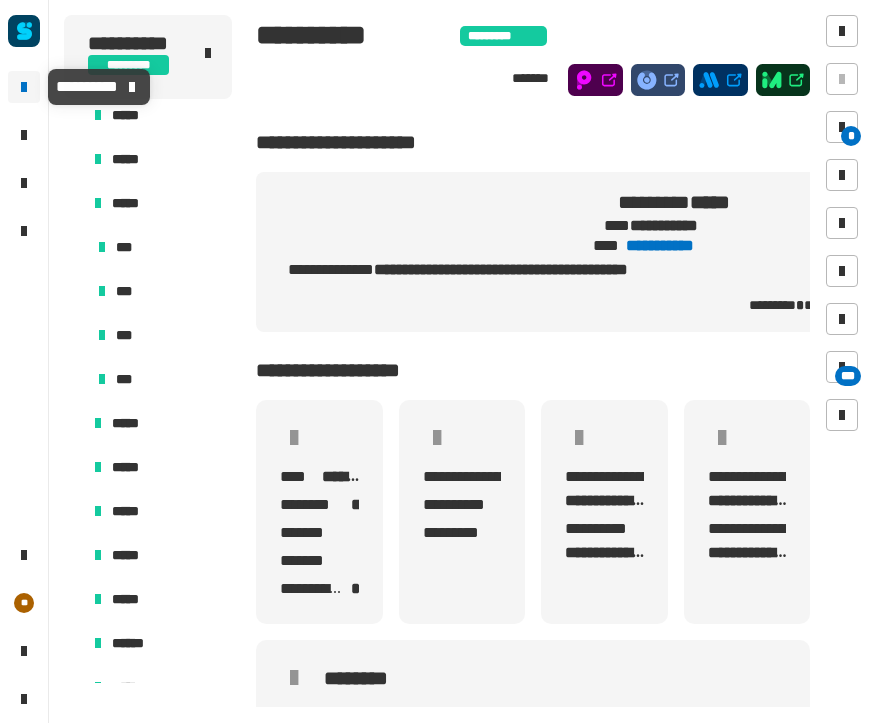 click 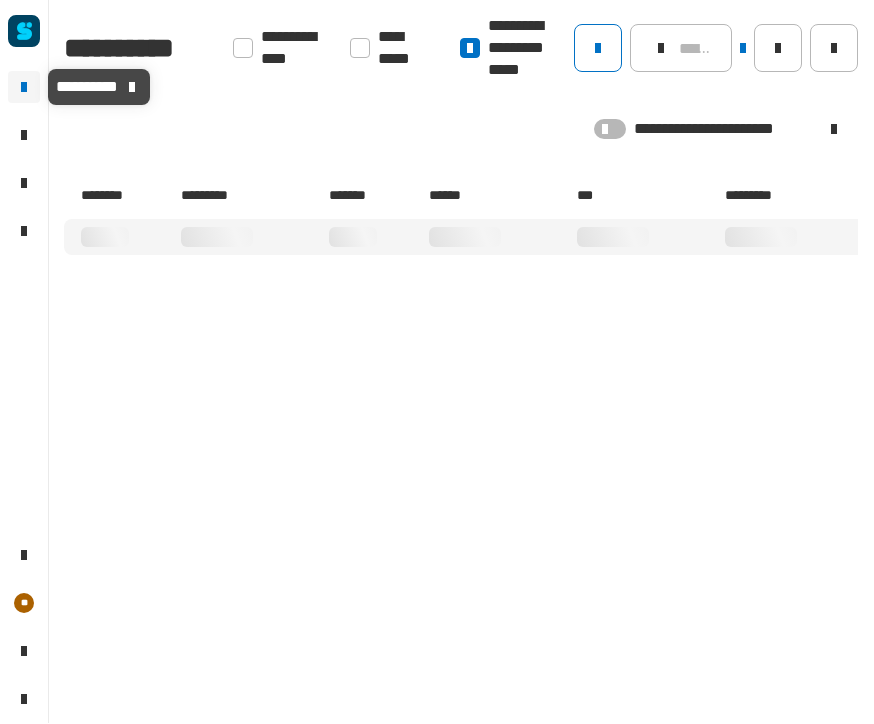 click 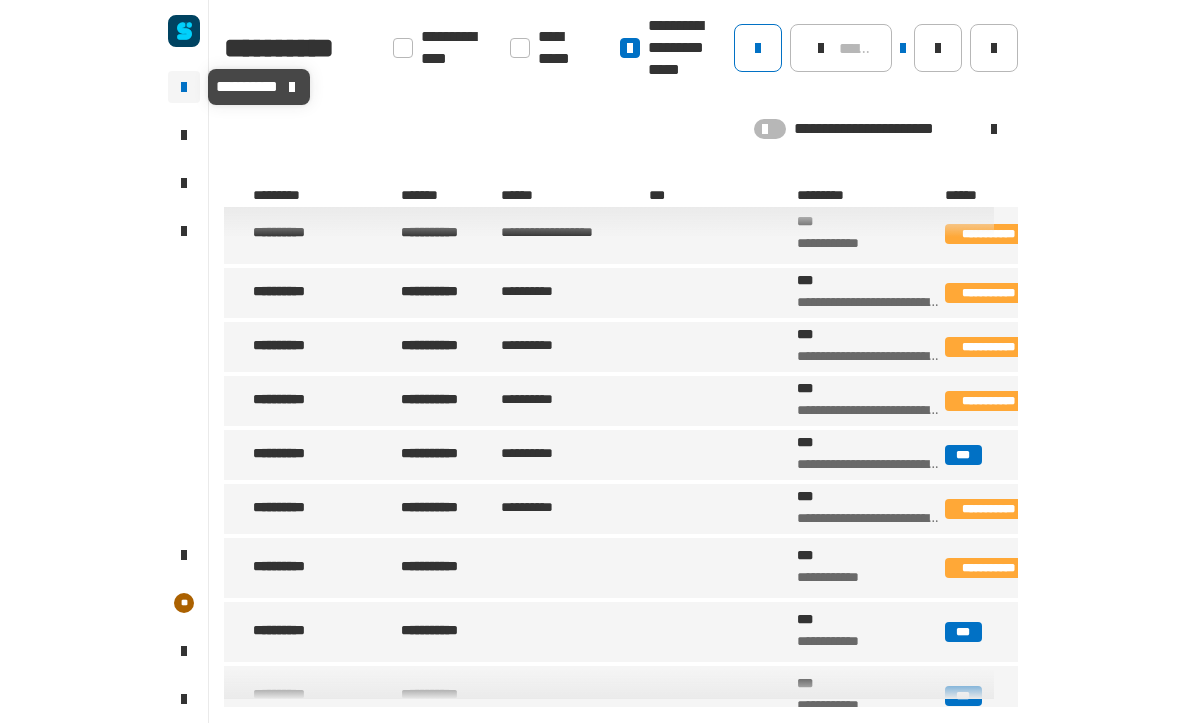 scroll, scrollTop: 11, scrollLeft: 103, axis: both 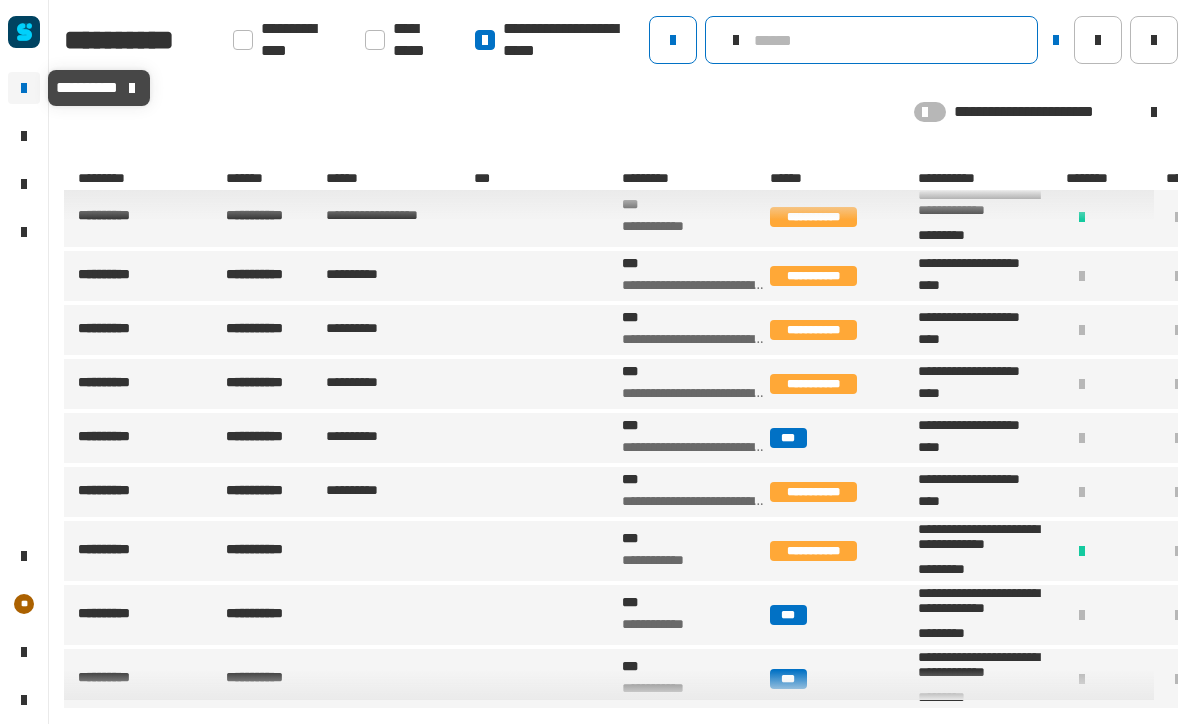 click 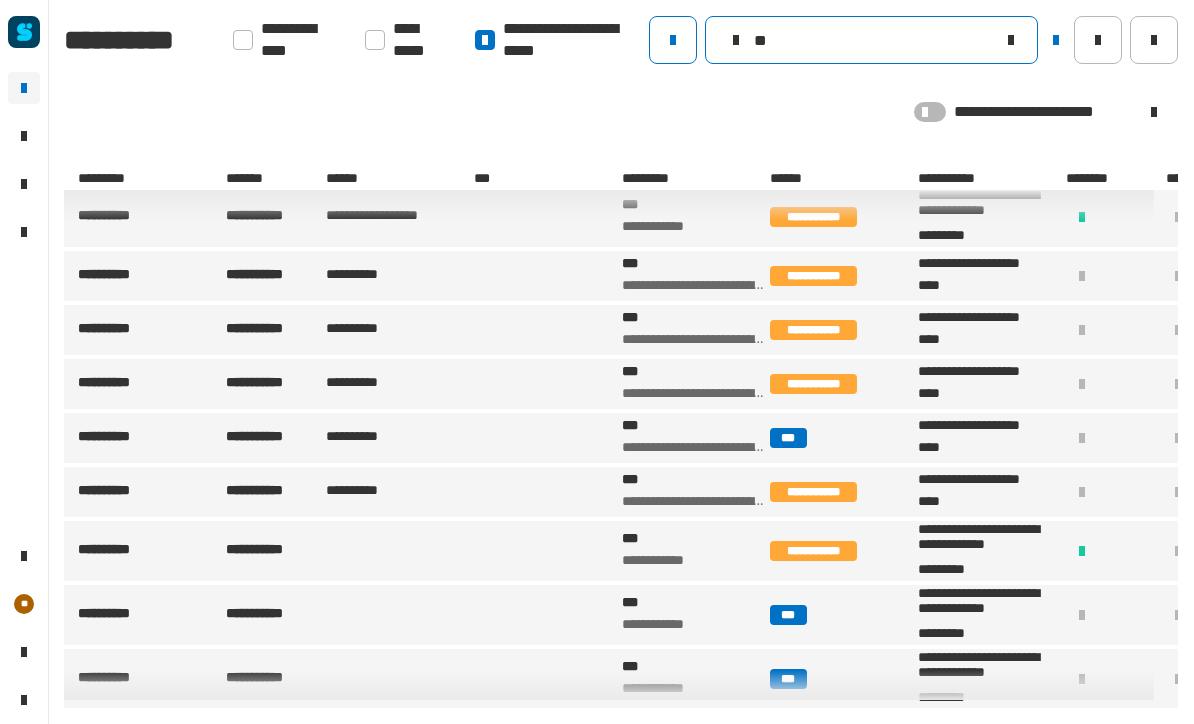 scroll, scrollTop: 0, scrollLeft: 103, axis: horizontal 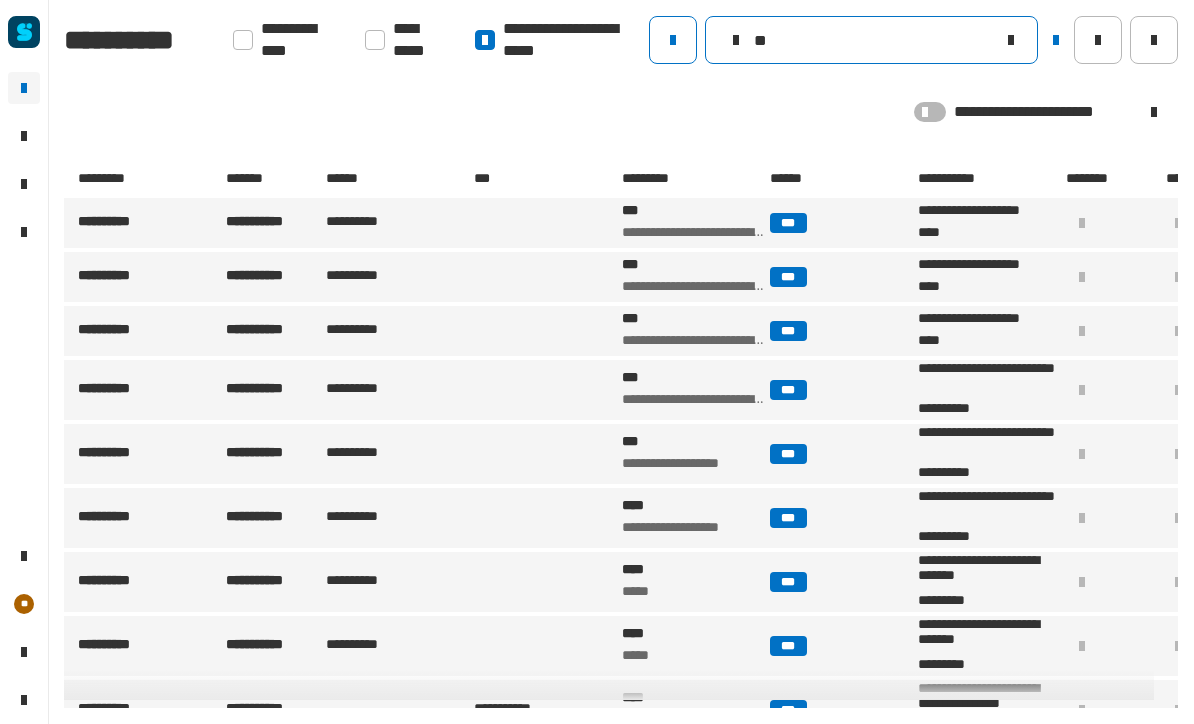 type on "**" 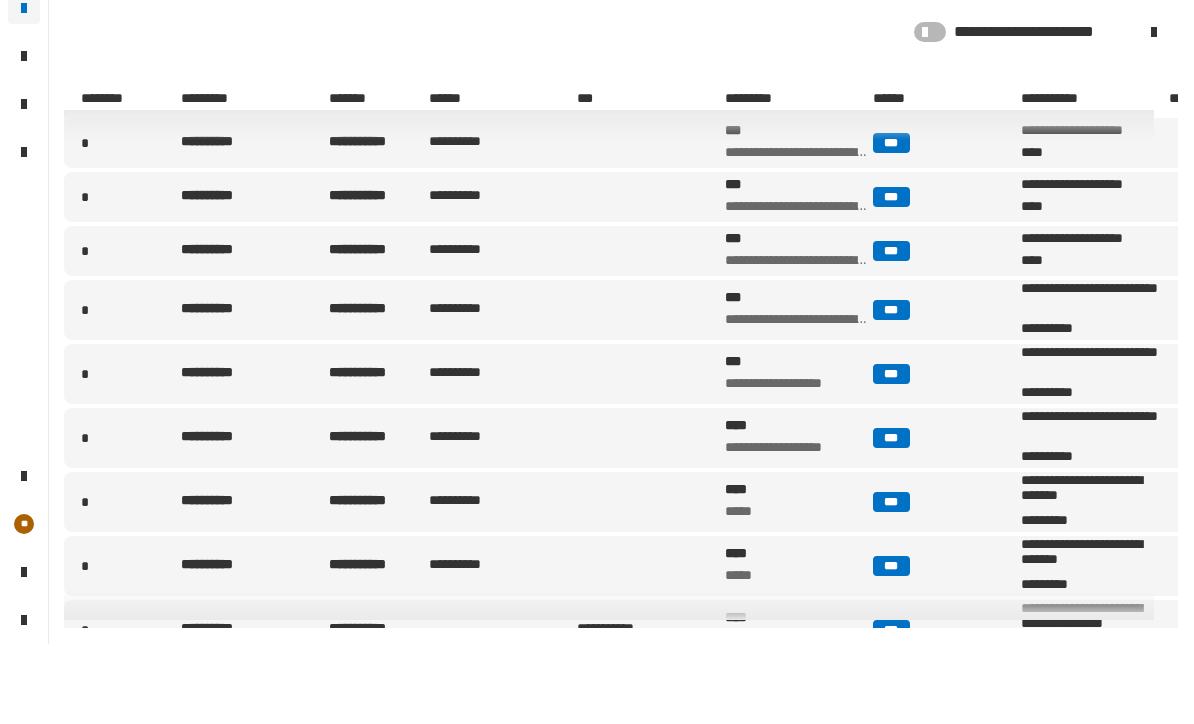 scroll, scrollTop: 0, scrollLeft: 0, axis: both 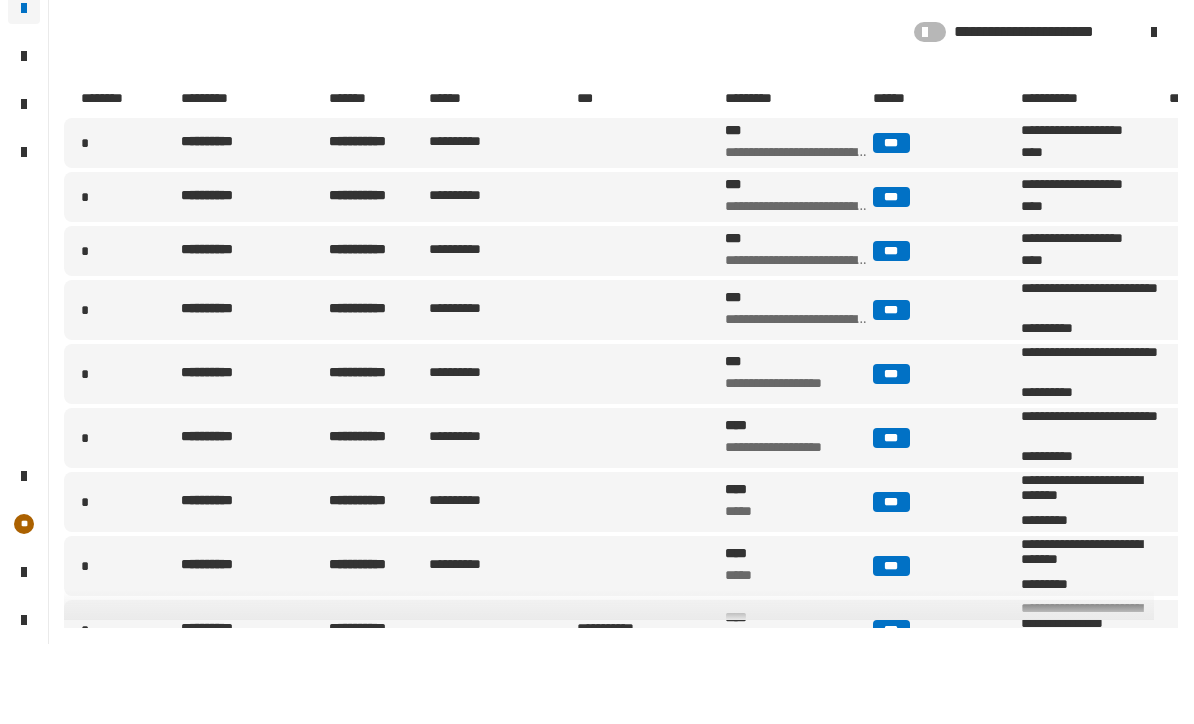 click on "**********" at bounding box center (364, 223) 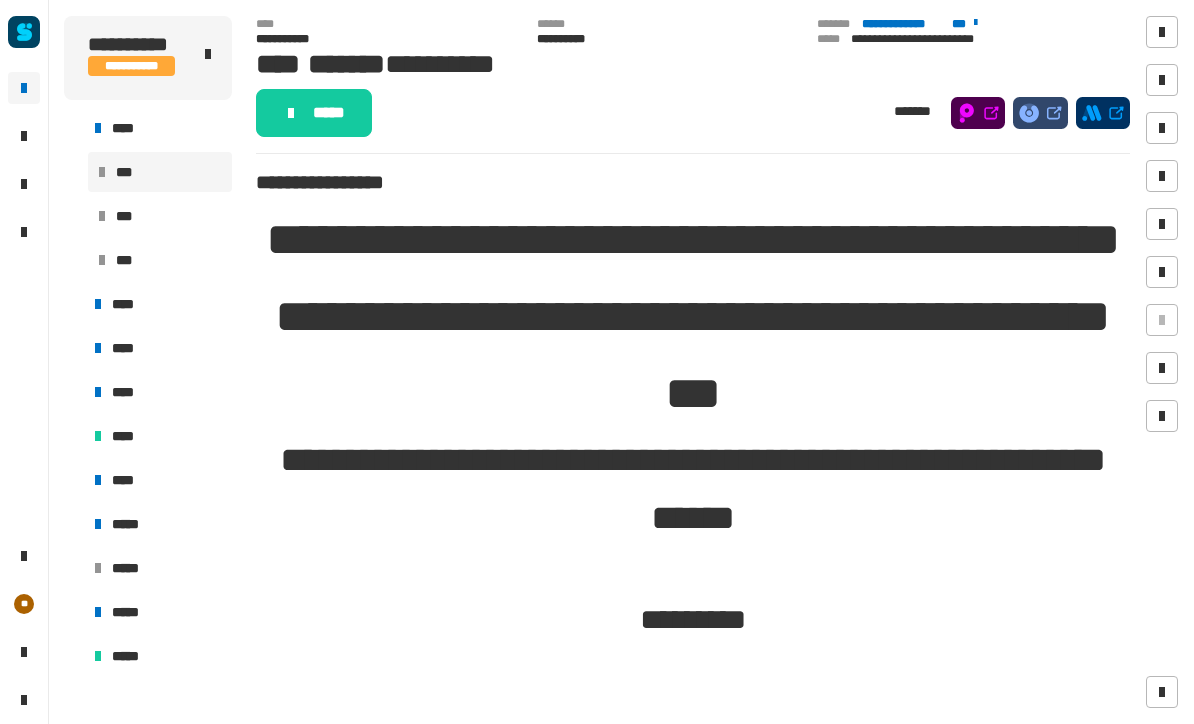 scroll, scrollTop: 0, scrollLeft: 0, axis: both 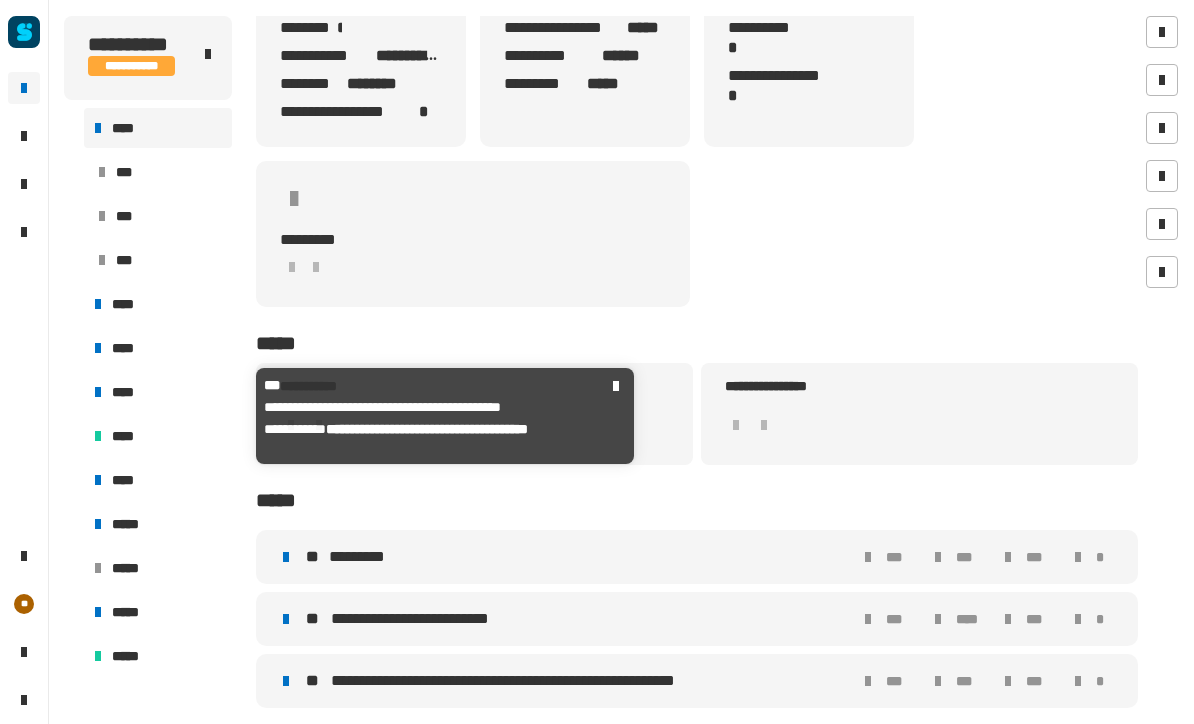 click on "****" at bounding box center [158, 480] 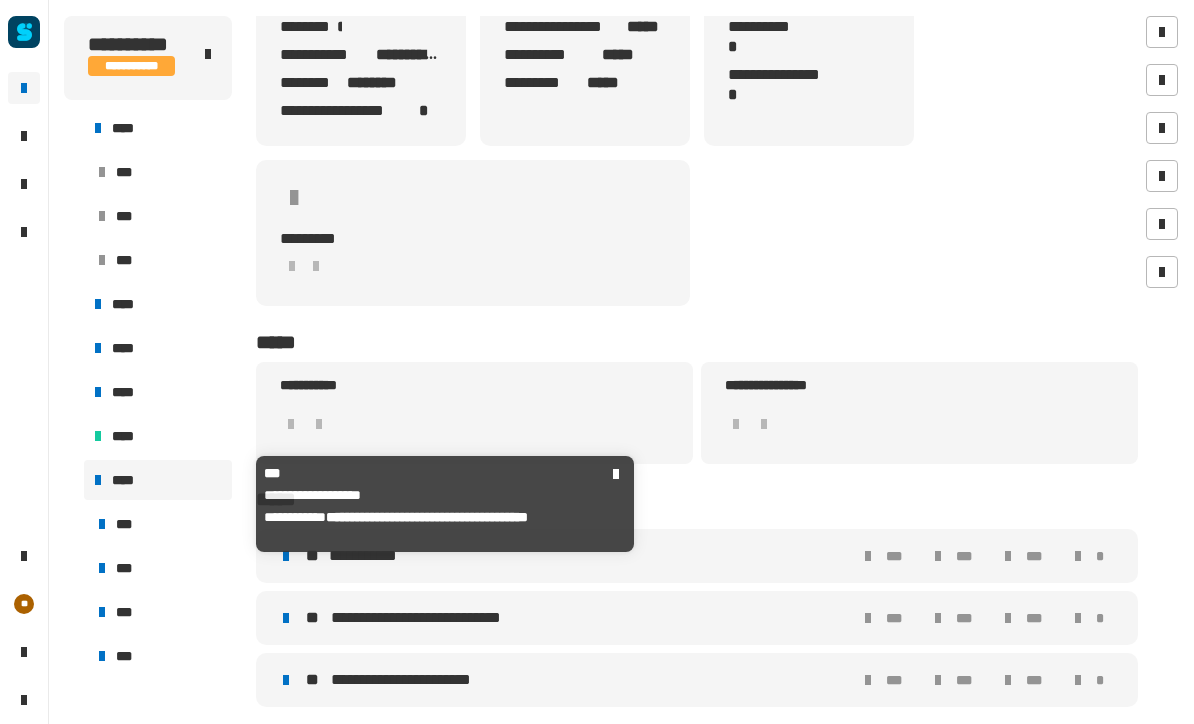 click on "**********" 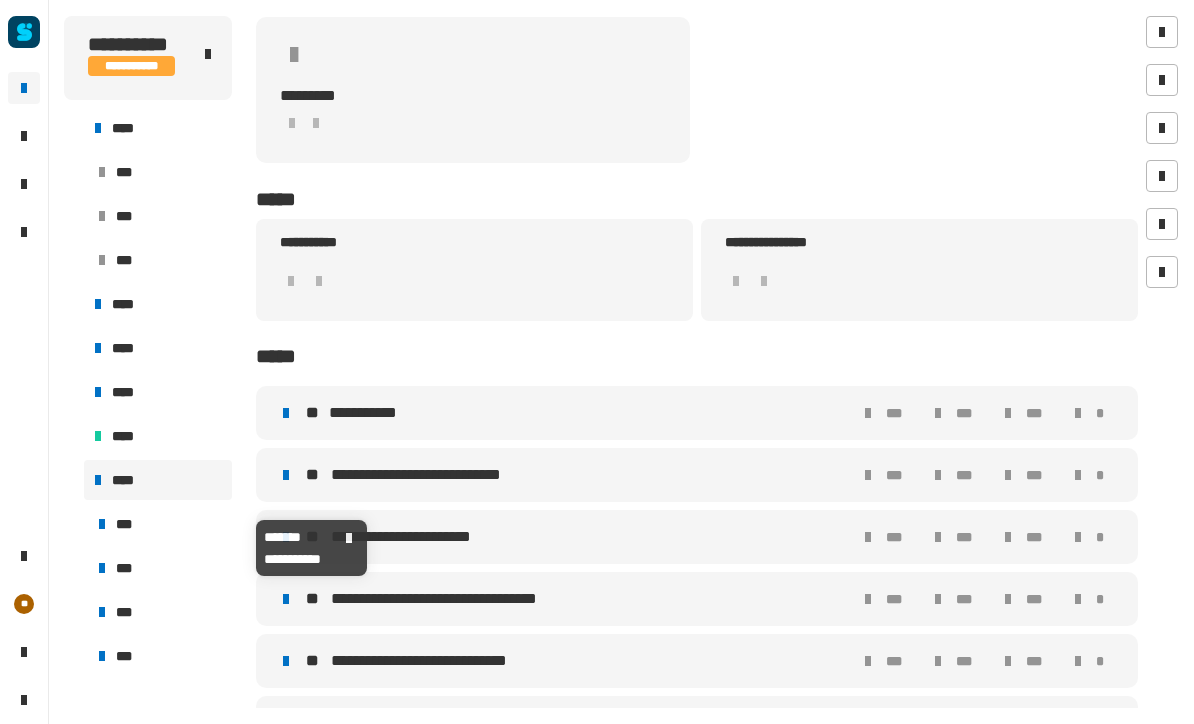 scroll, scrollTop: 327, scrollLeft: 0, axis: vertical 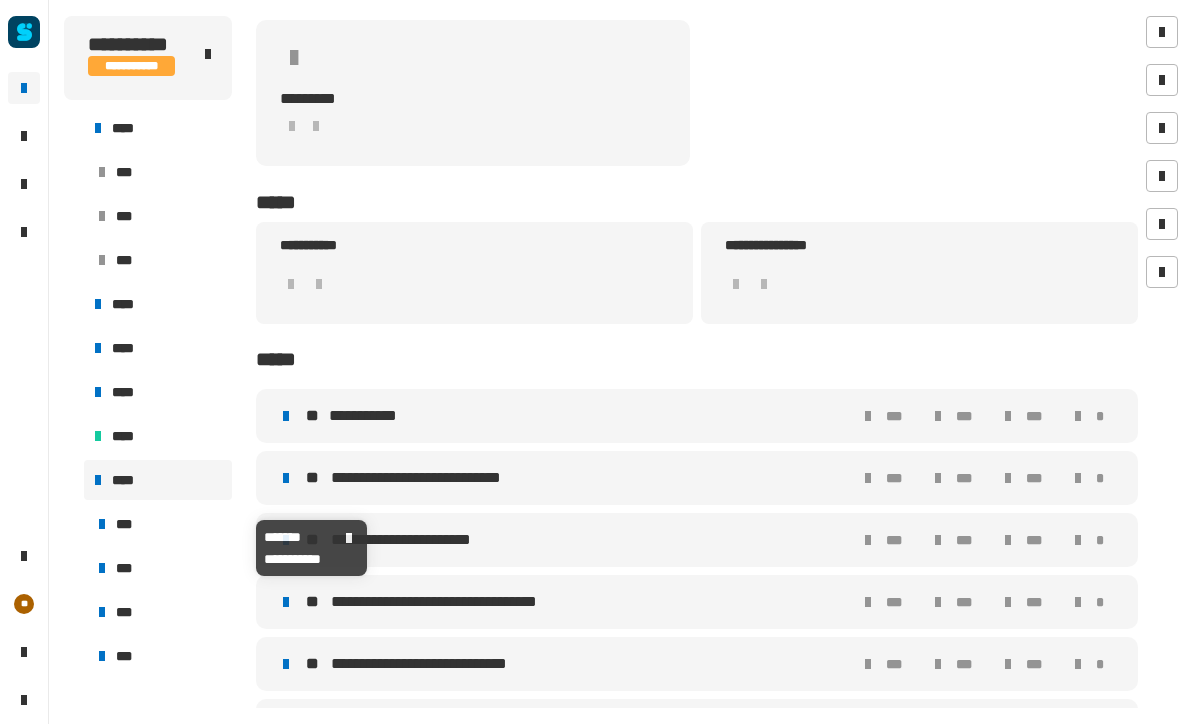 click on "**********" at bounding box center (573, 416) 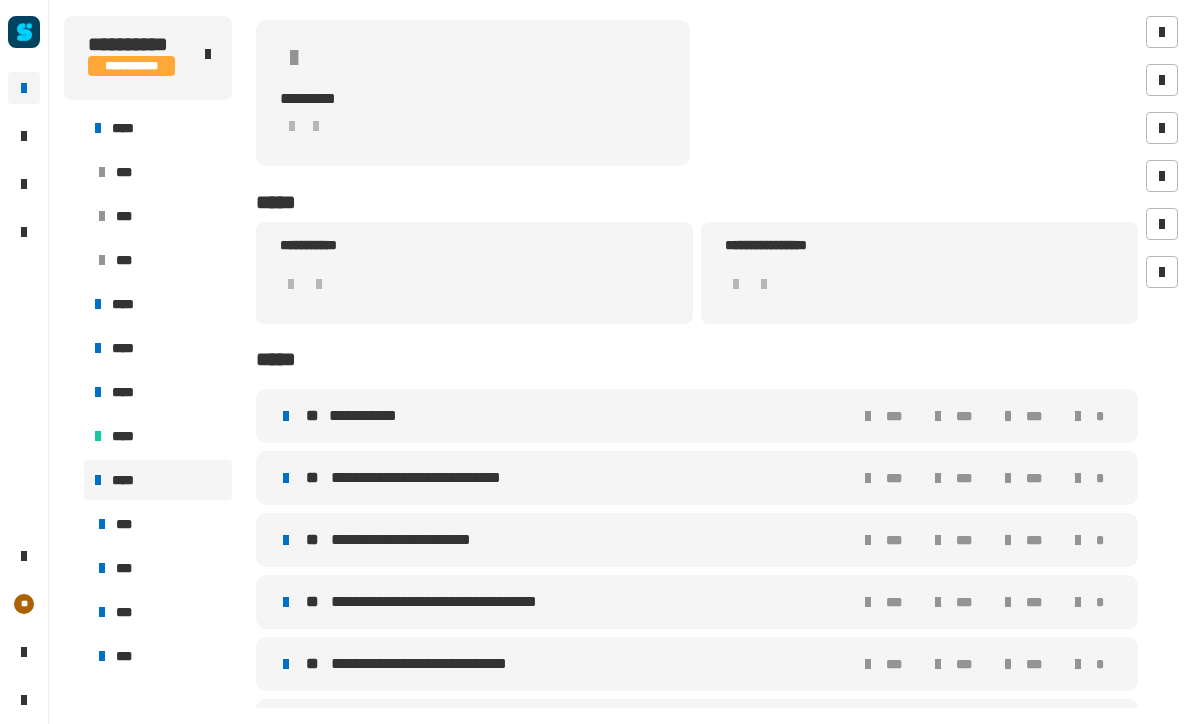 click on "**********" at bounding box center [697, 416] 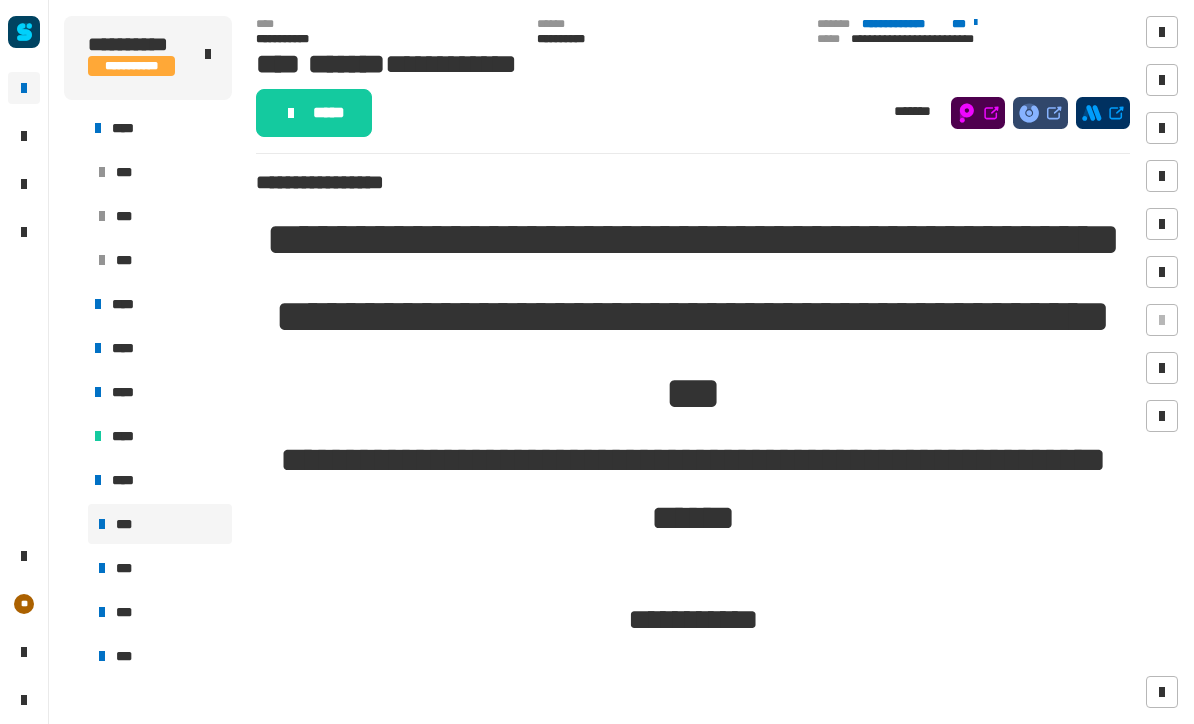 click on "*****" 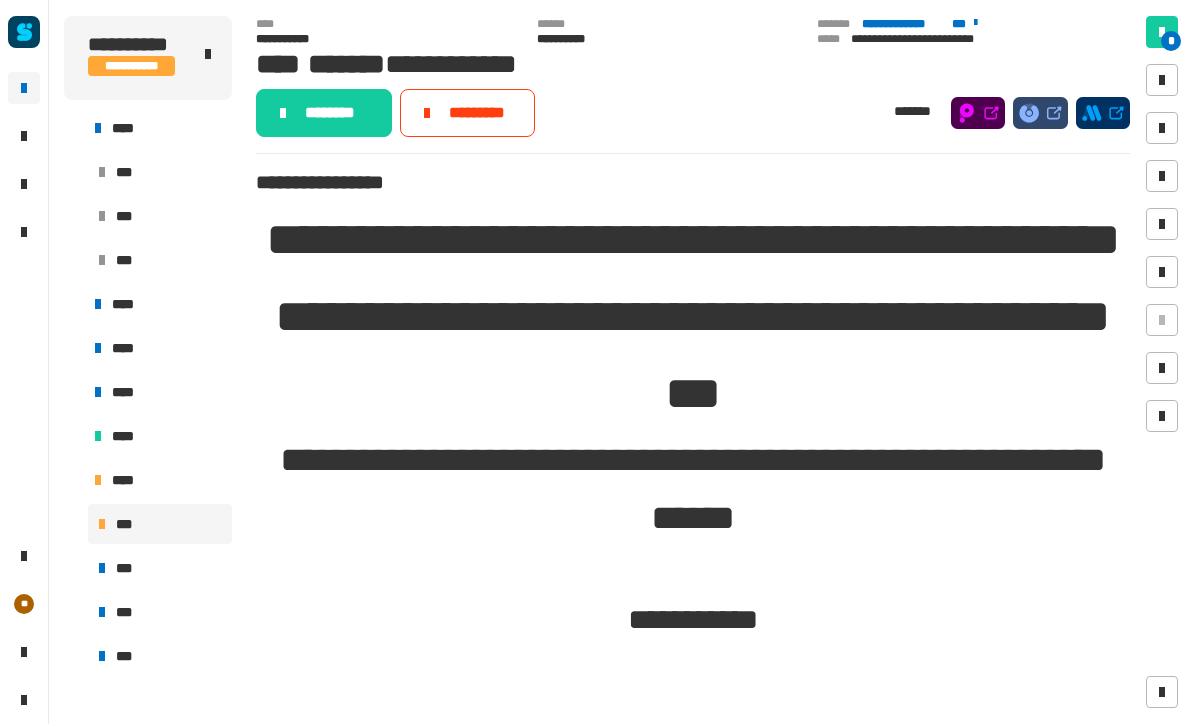 click on "********" 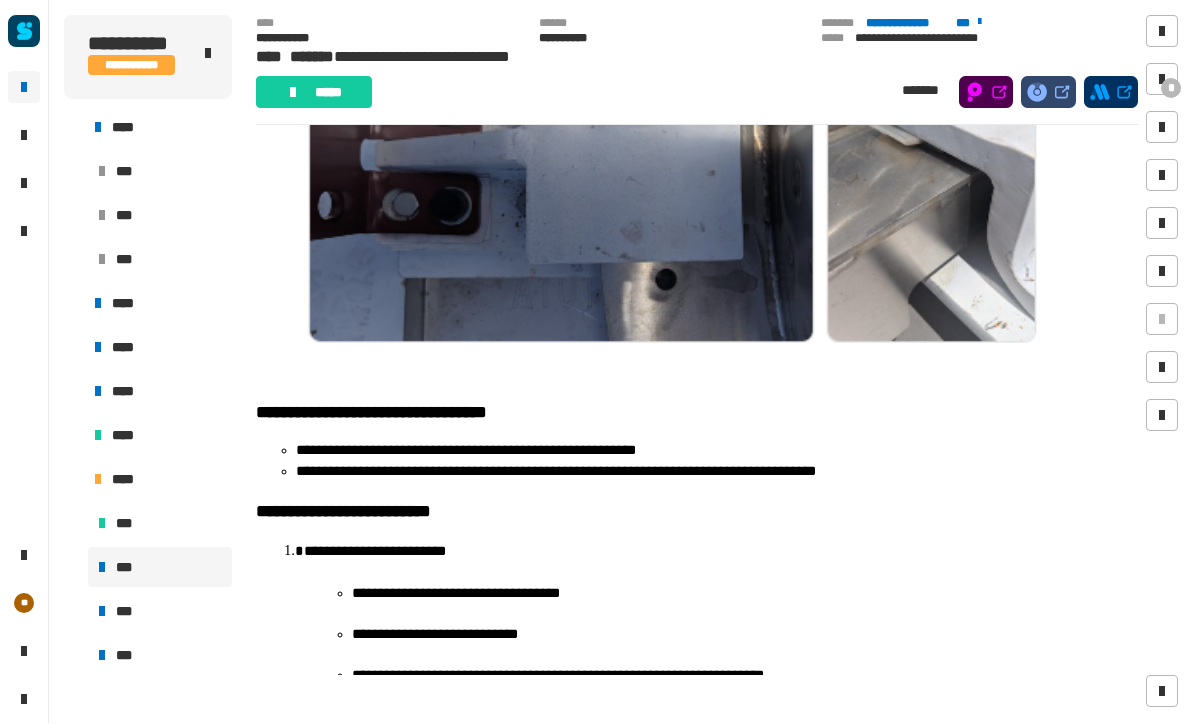 scroll, scrollTop: 338, scrollLeft: 0, axis: vertical 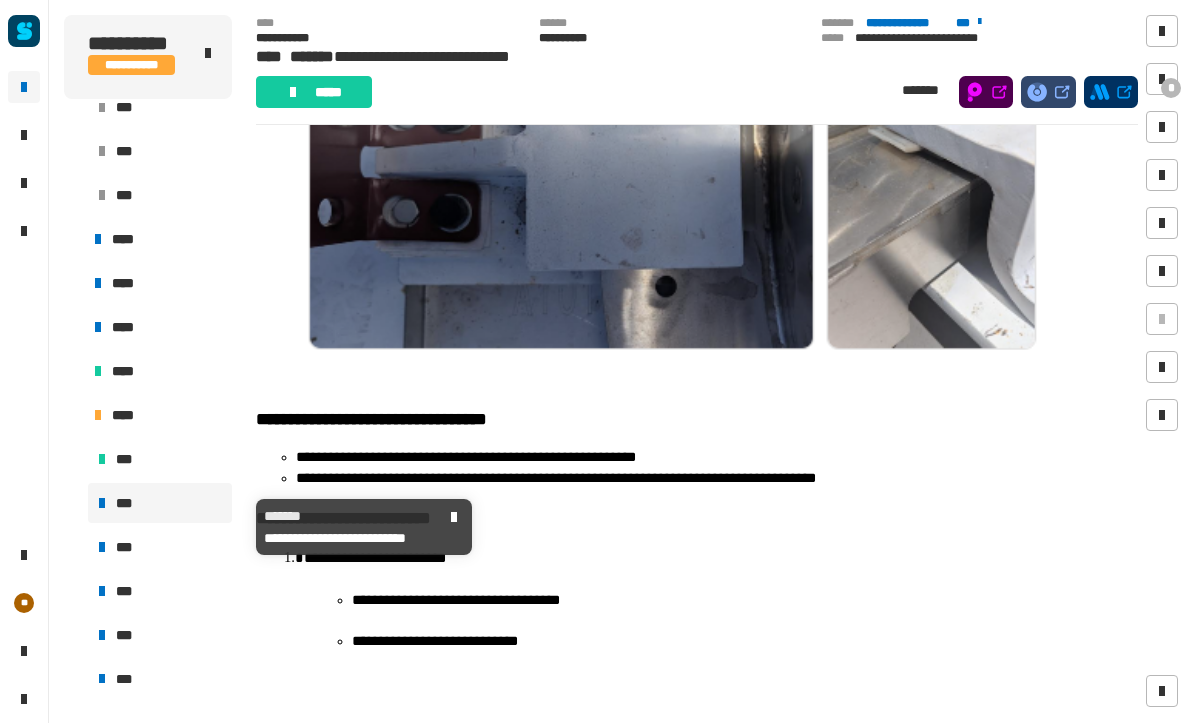 click on "***" at bounding box center [160, 504] 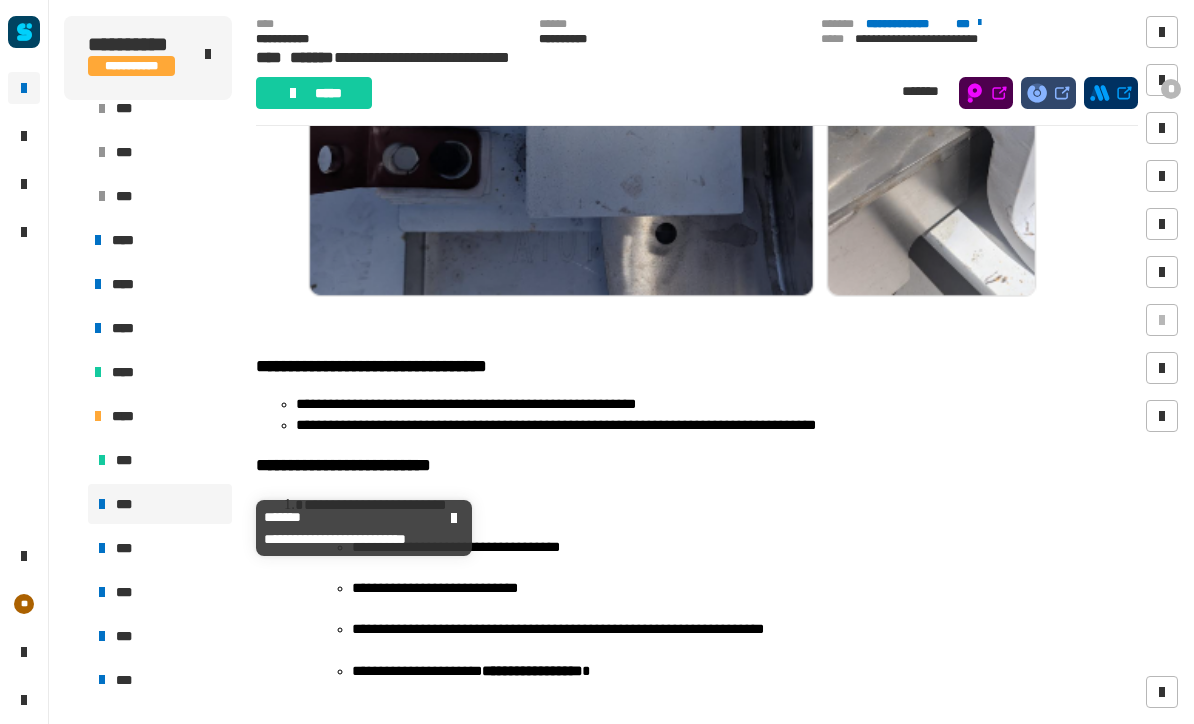 scroll, scrollTop: 489, scrollLeft: 0, axis: vertical 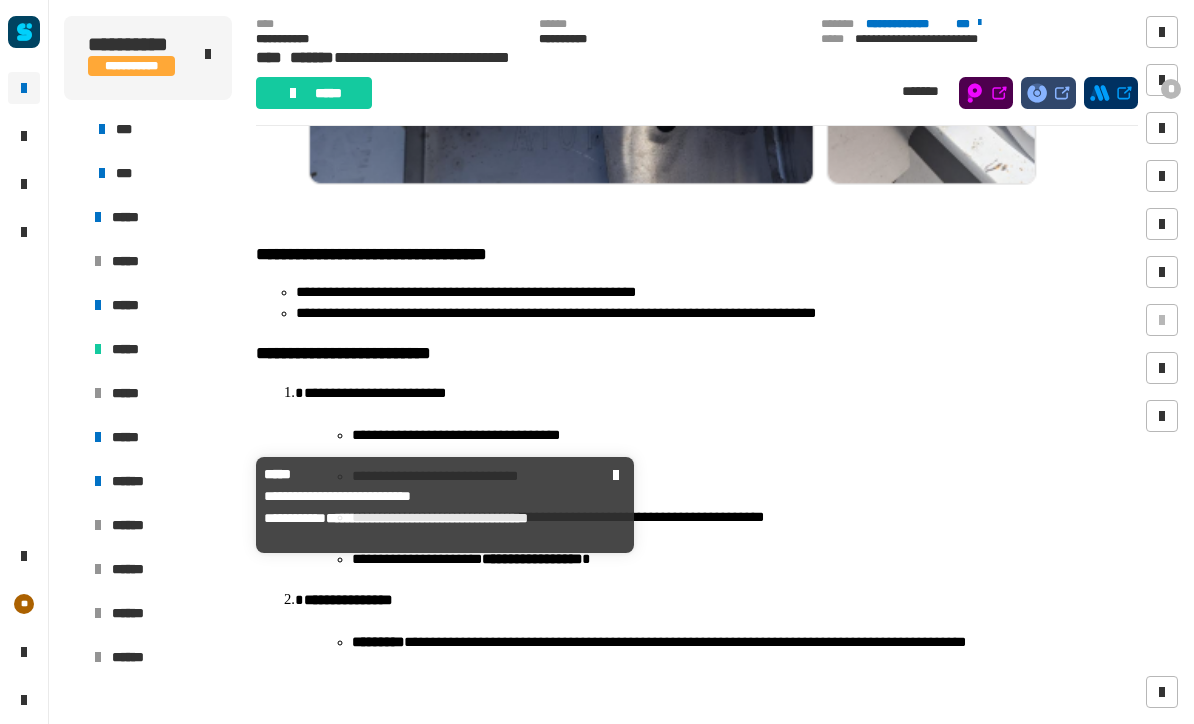 click on "******" at bounding box center [158, 481] 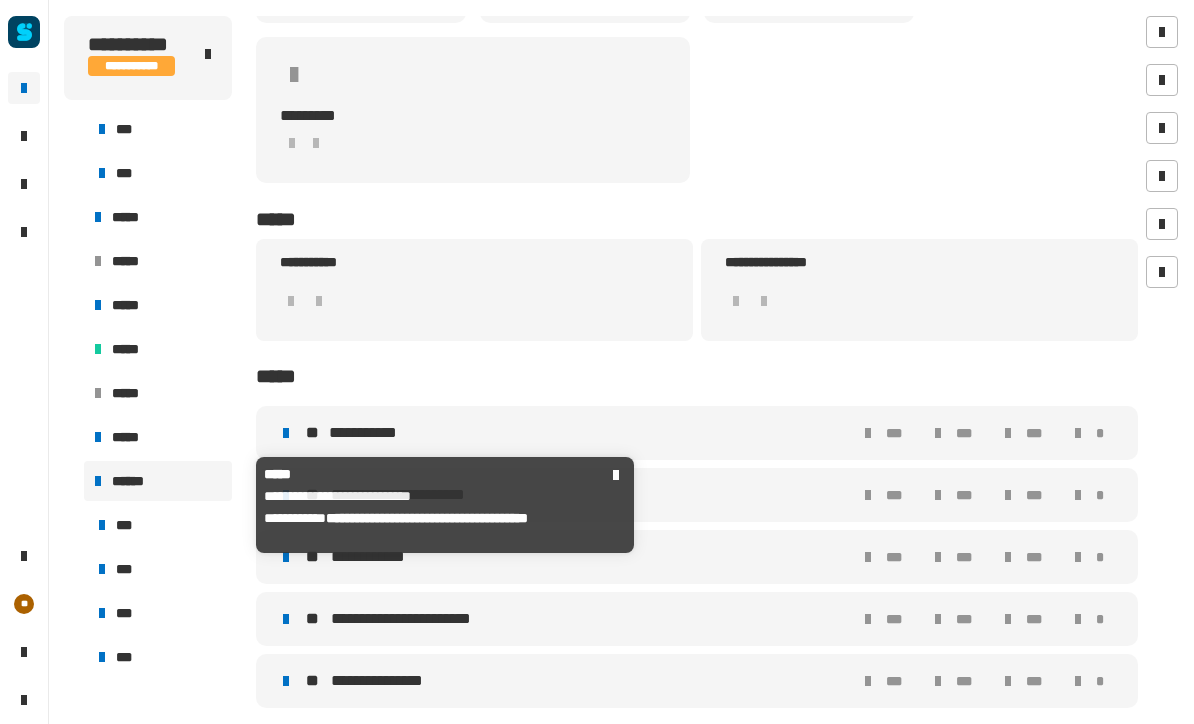 scroll, scrollTop: 311, scrollLeft: 0, axis: vertical 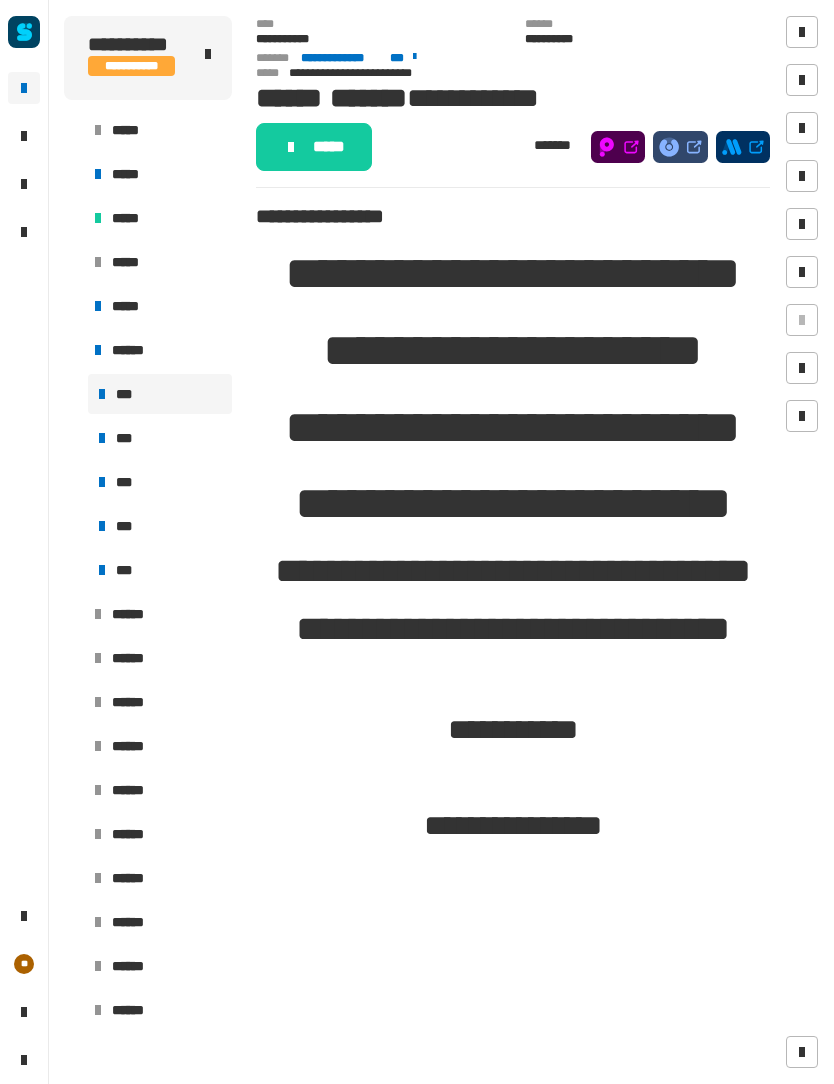 click on "*****" 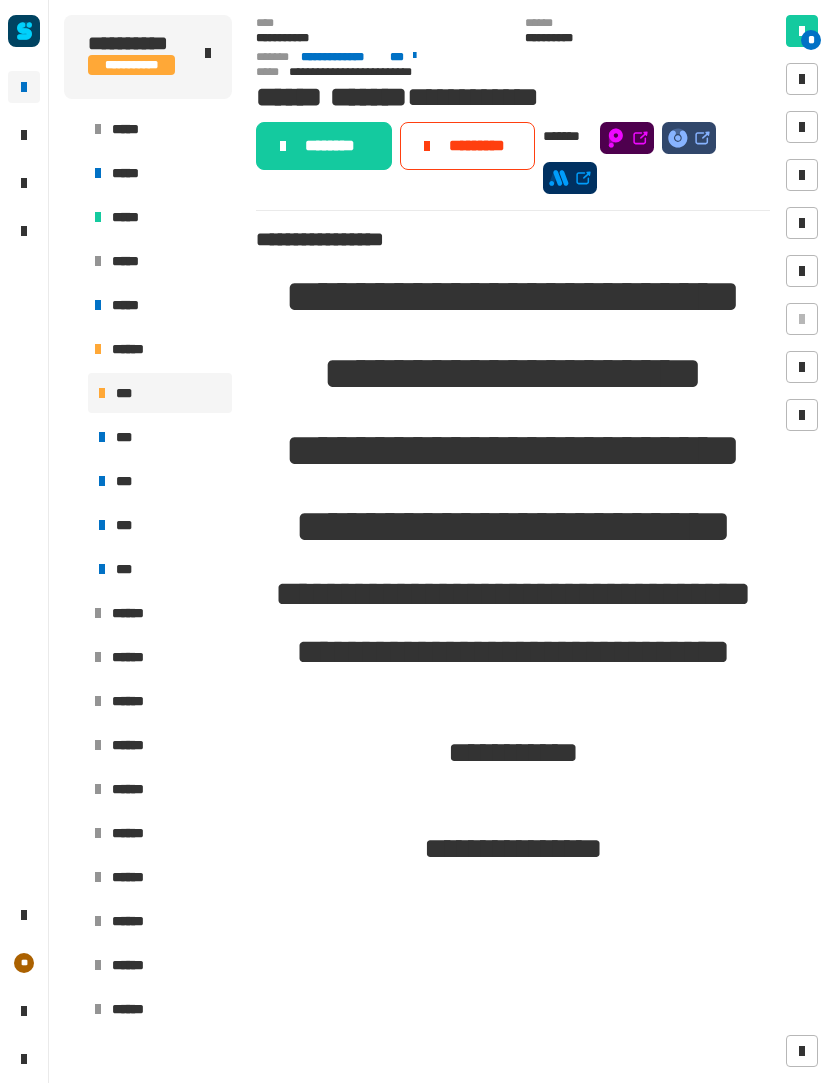 click on "********" 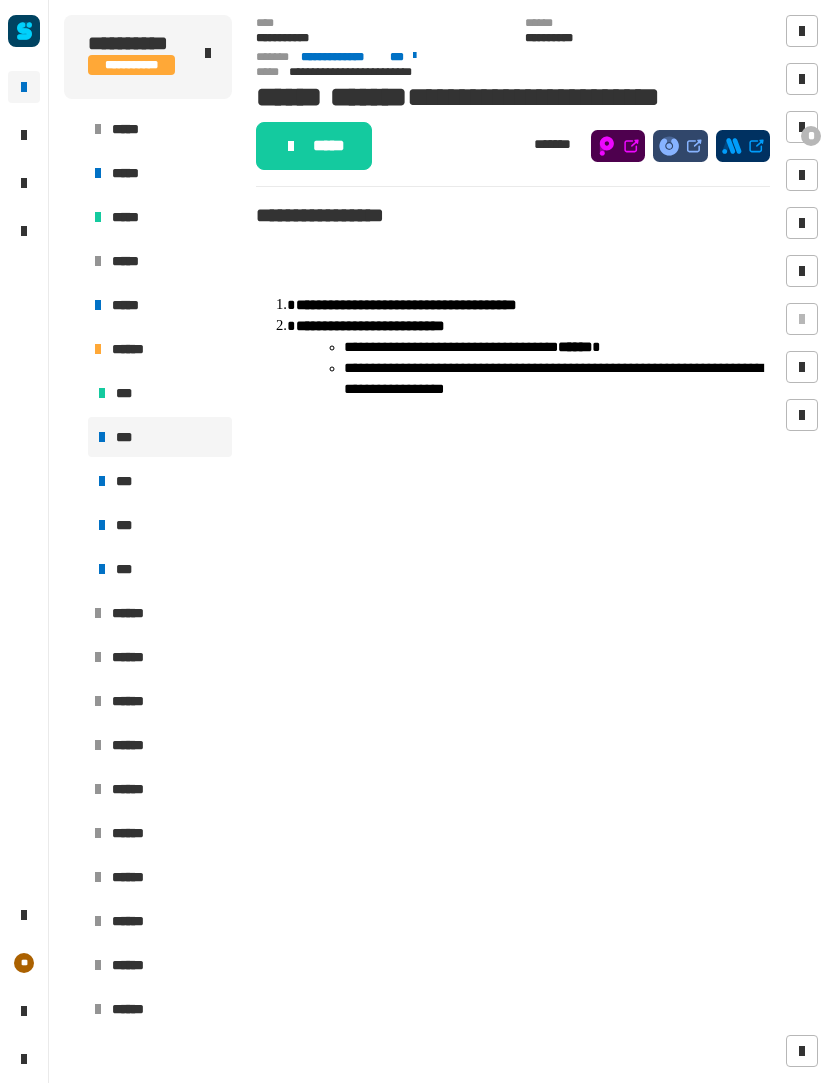 click on "*****" 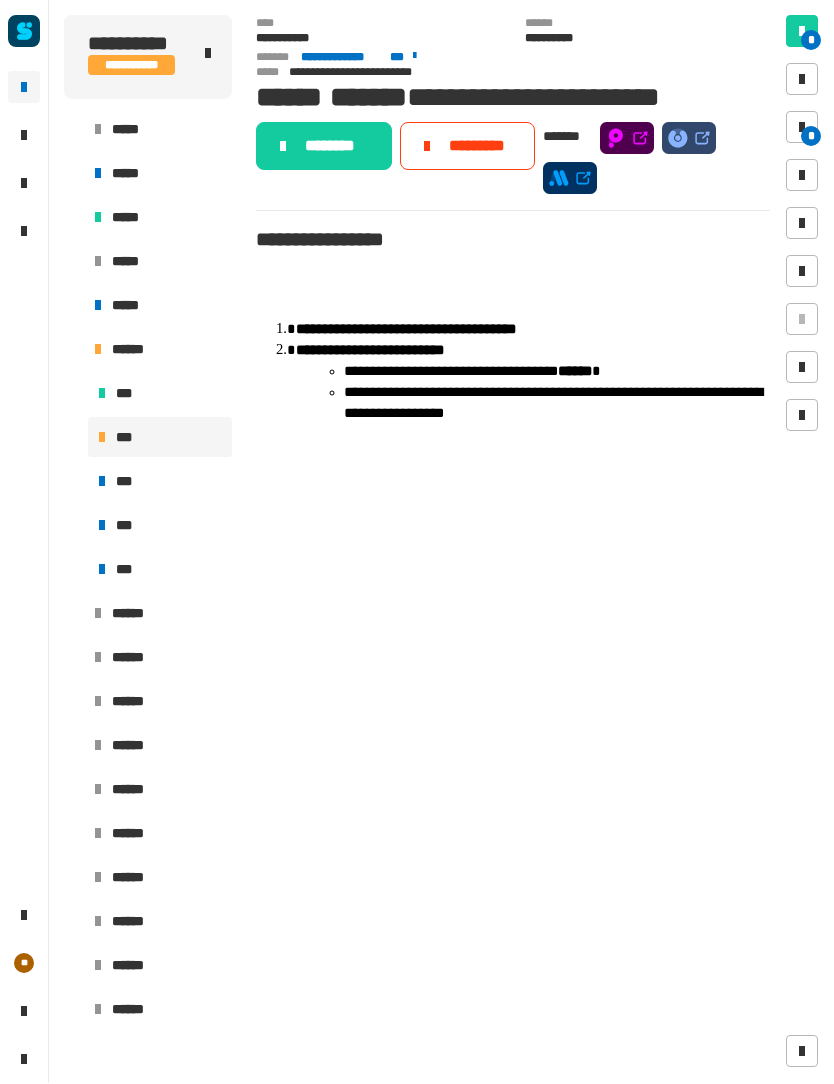 click at bounding box center (802, 128) 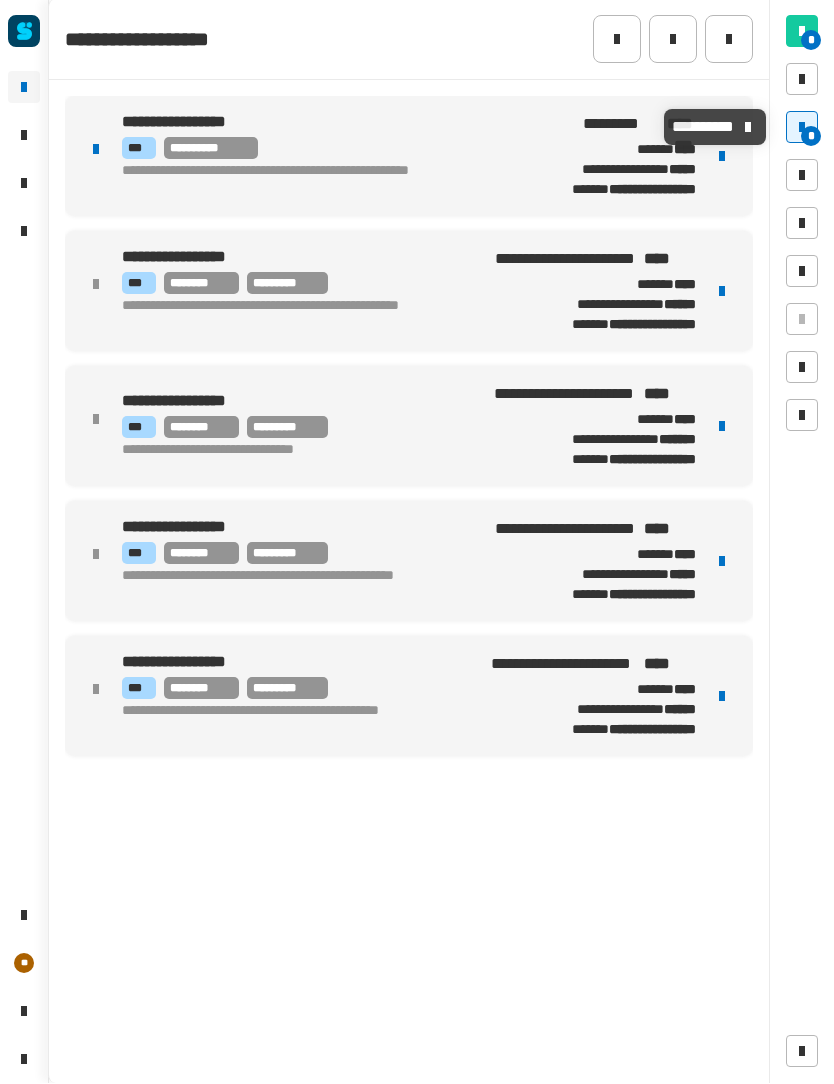 click at bounding box center (722, 157) 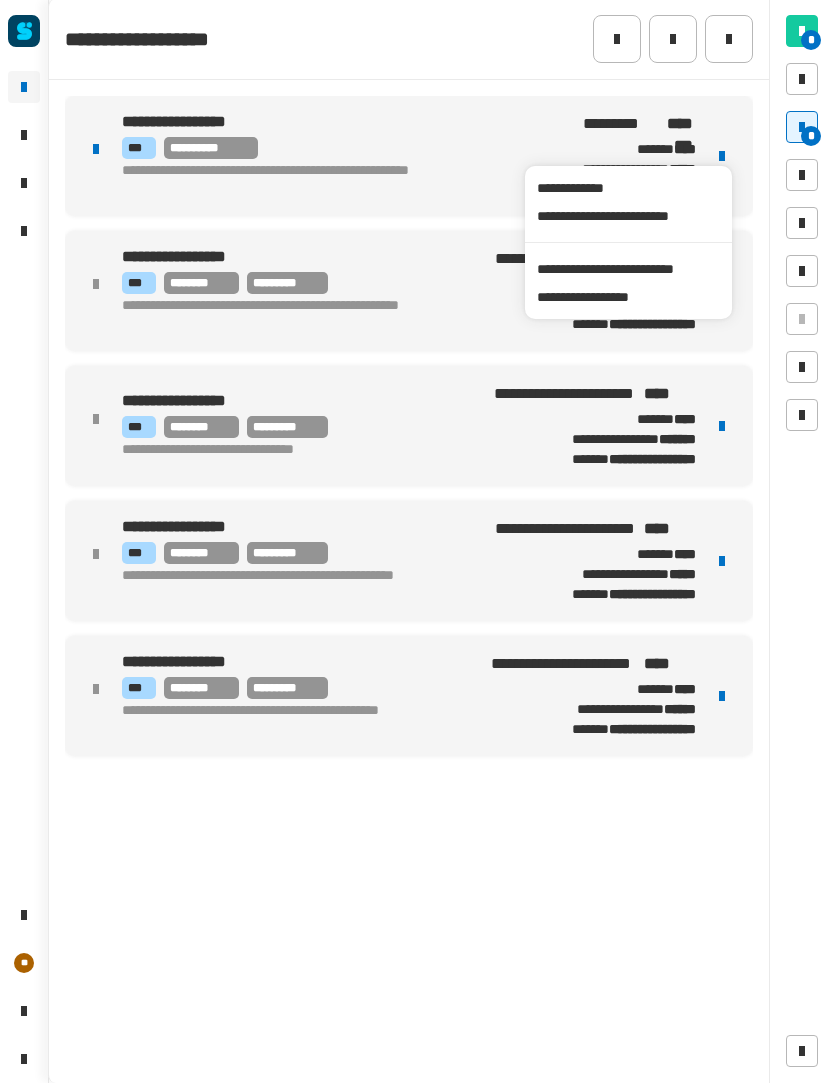 click on "**********" at bounding box center (628, 243) 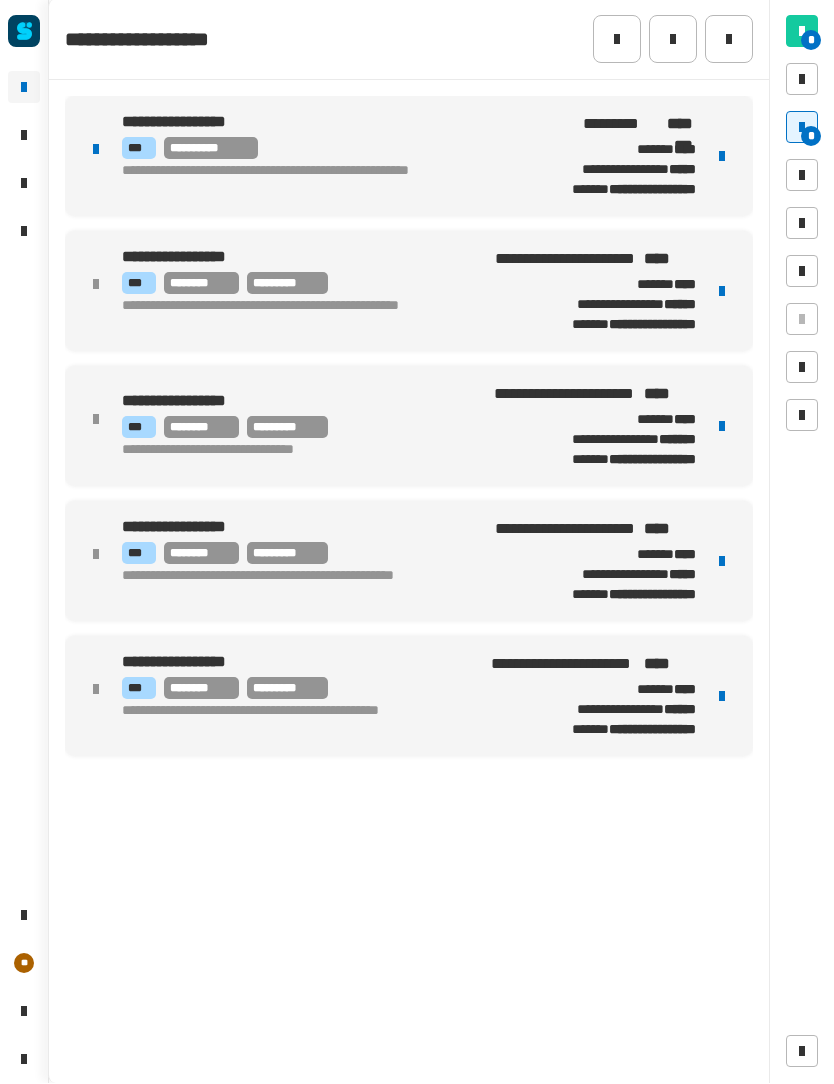 click on "**********" at bounding box center (318, 149) 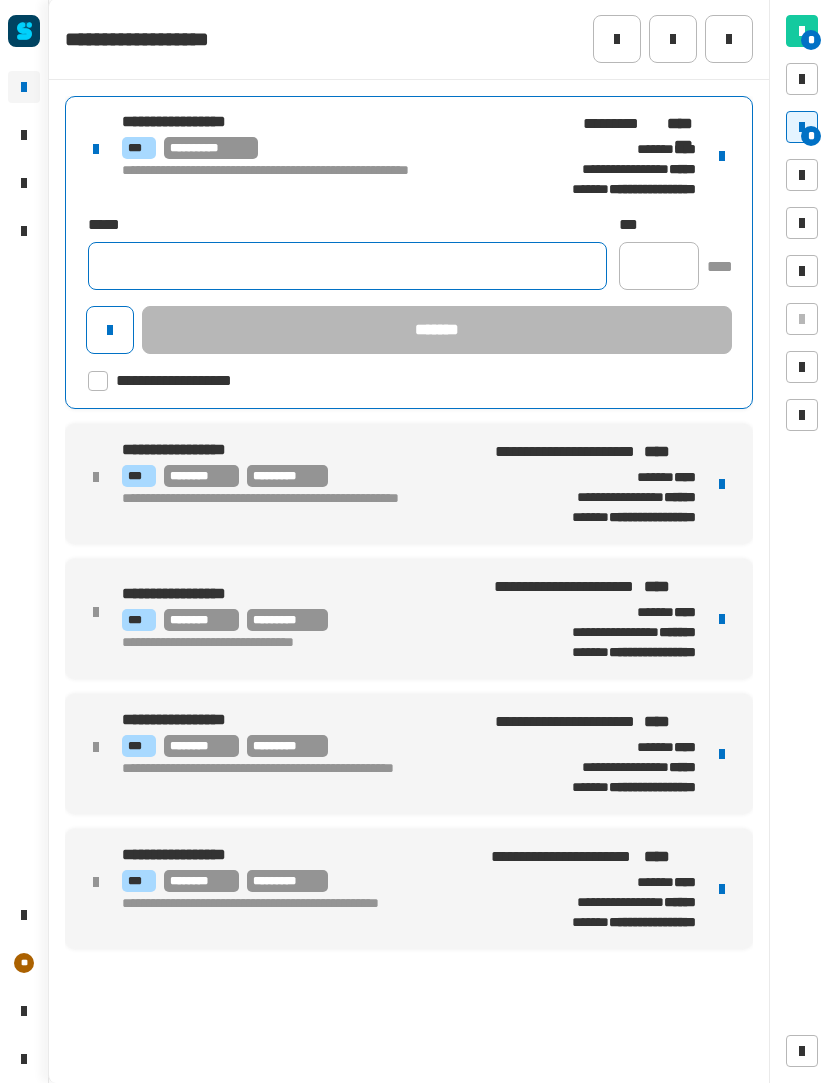 click 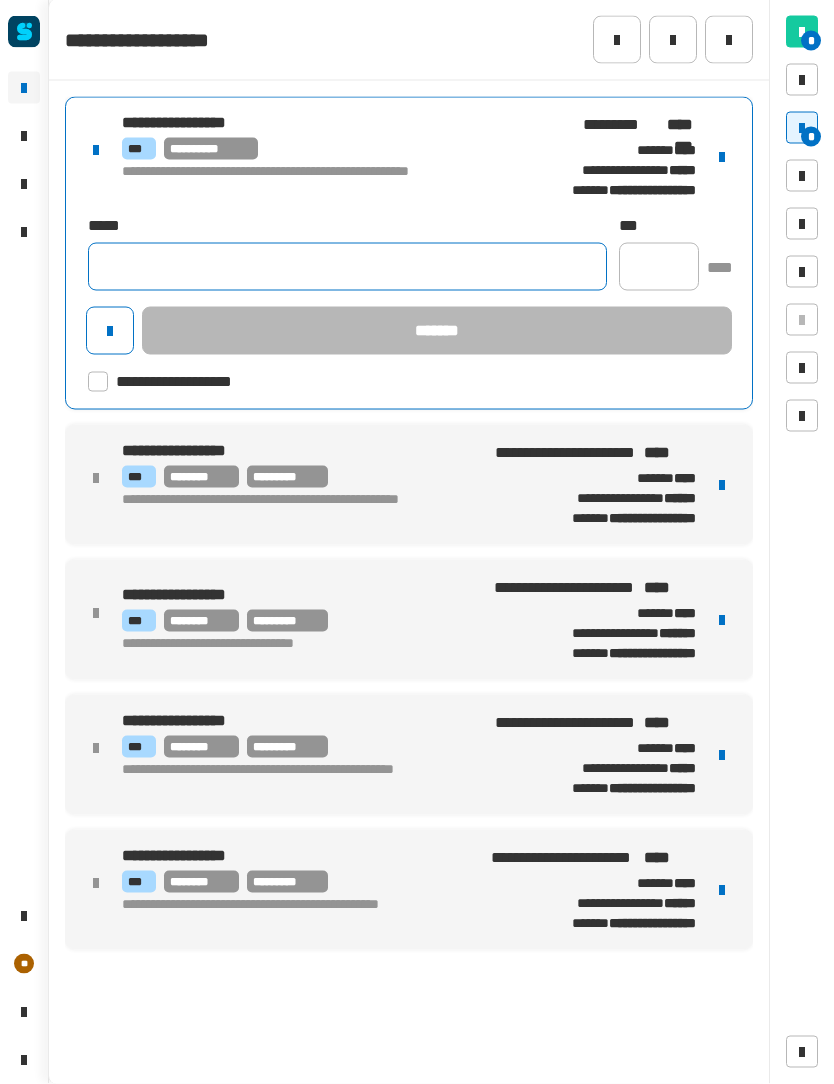 click 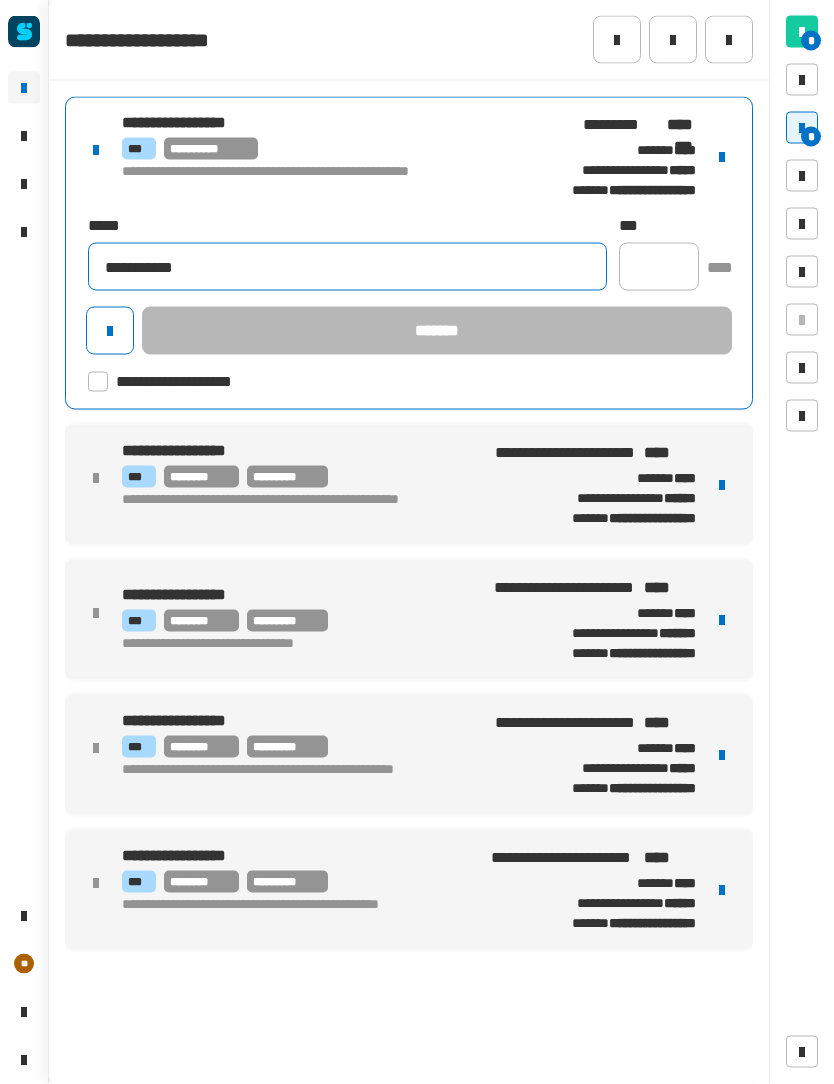 type on "**********" 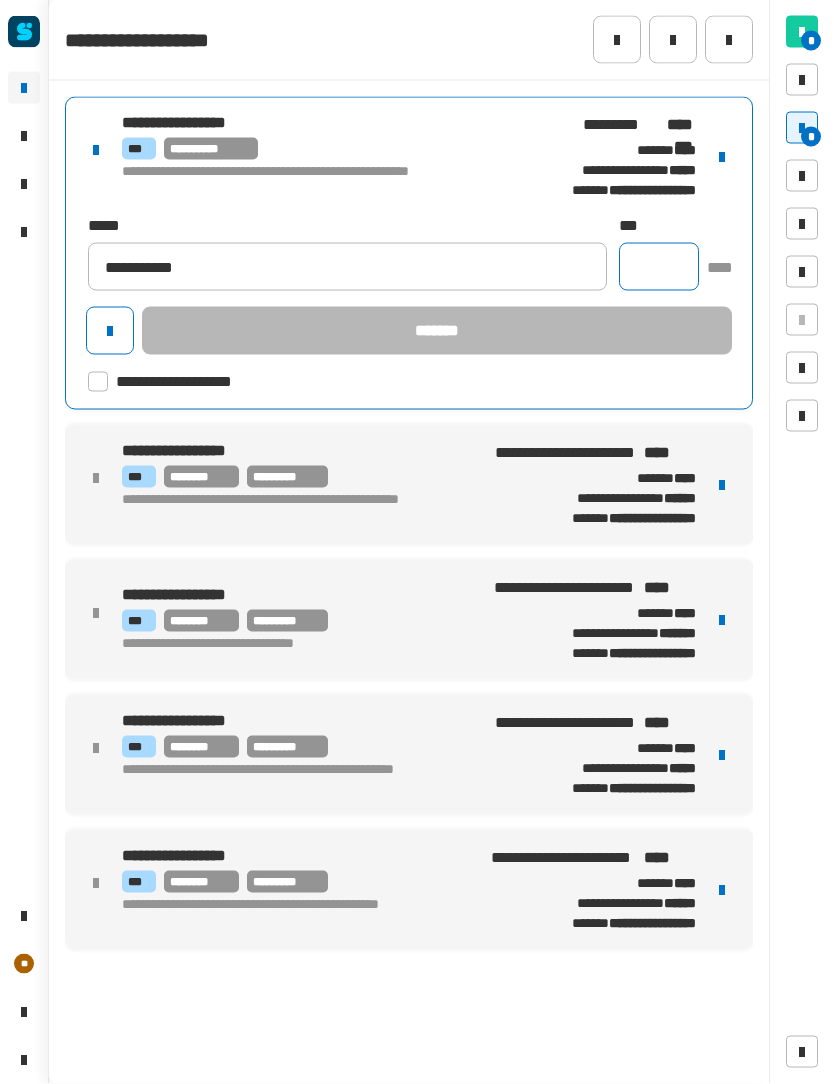 click 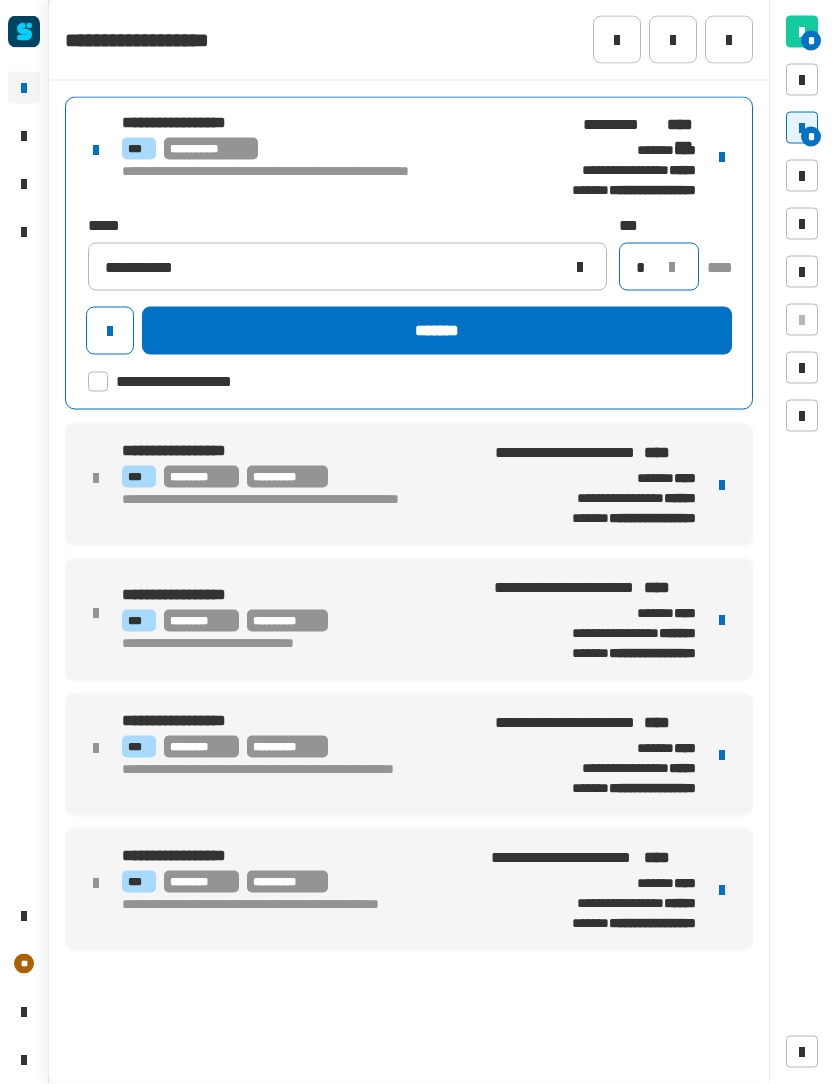 type on "*" 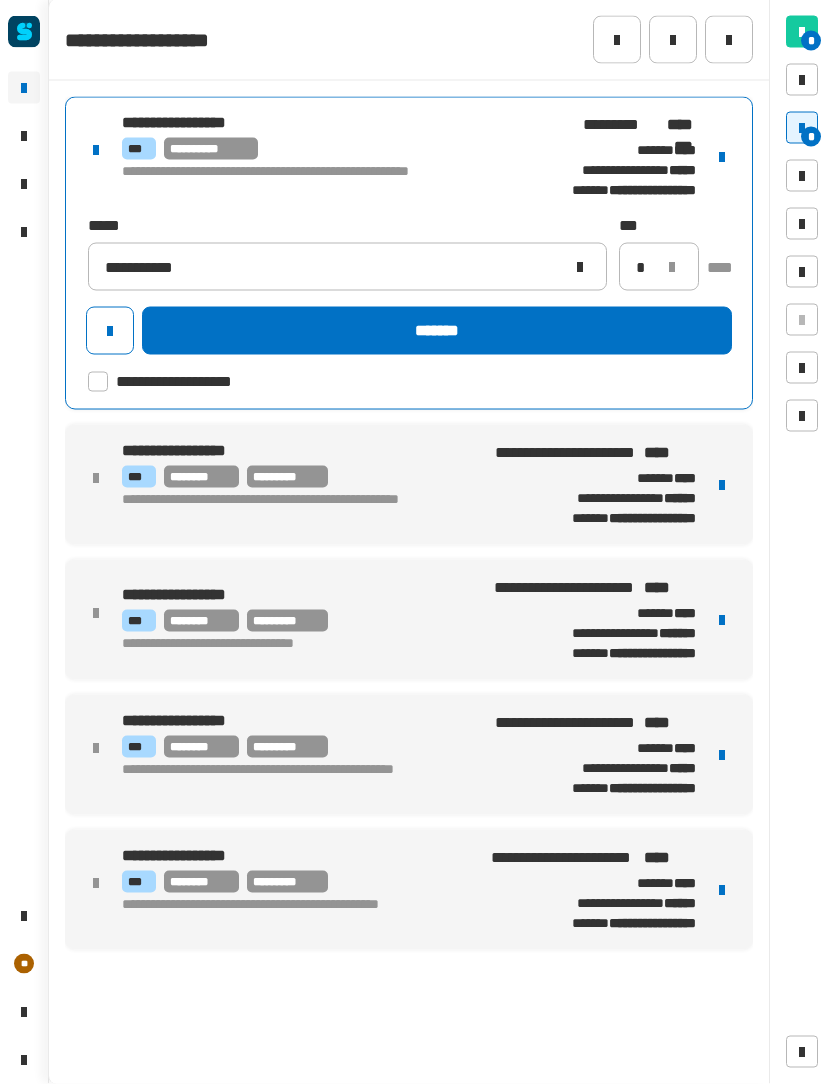 click on "*******" 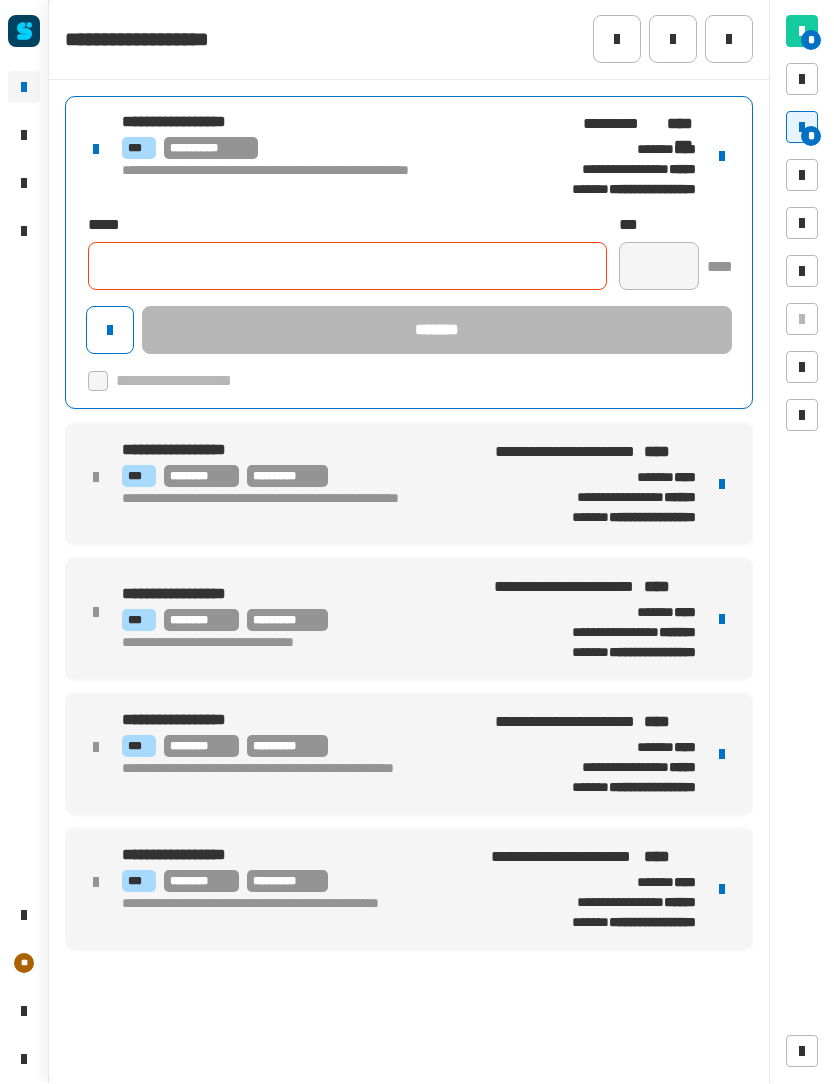 type 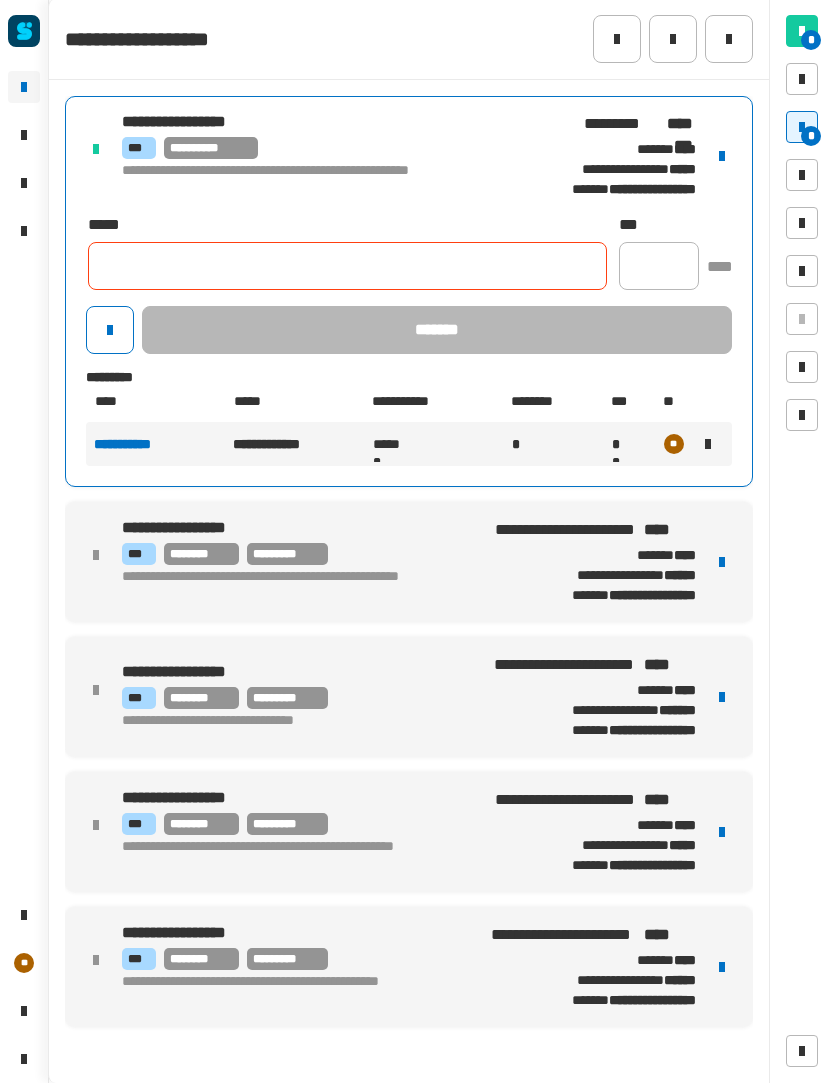 click 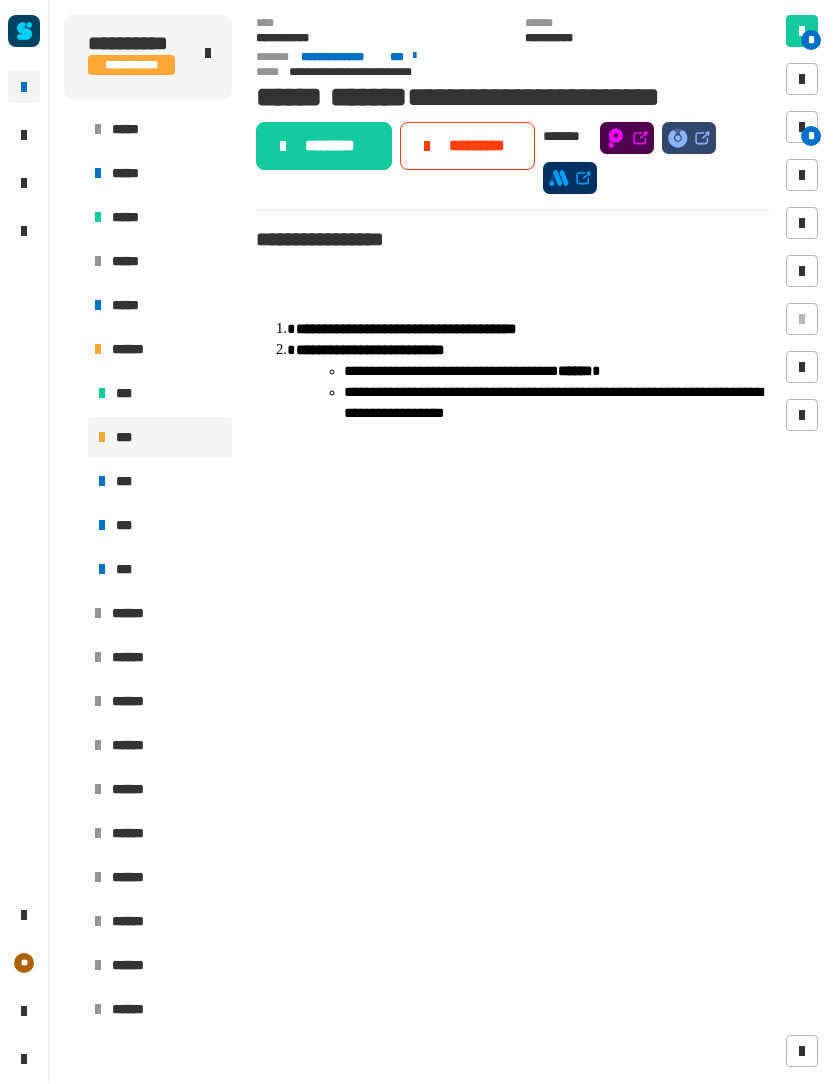 click on "********" 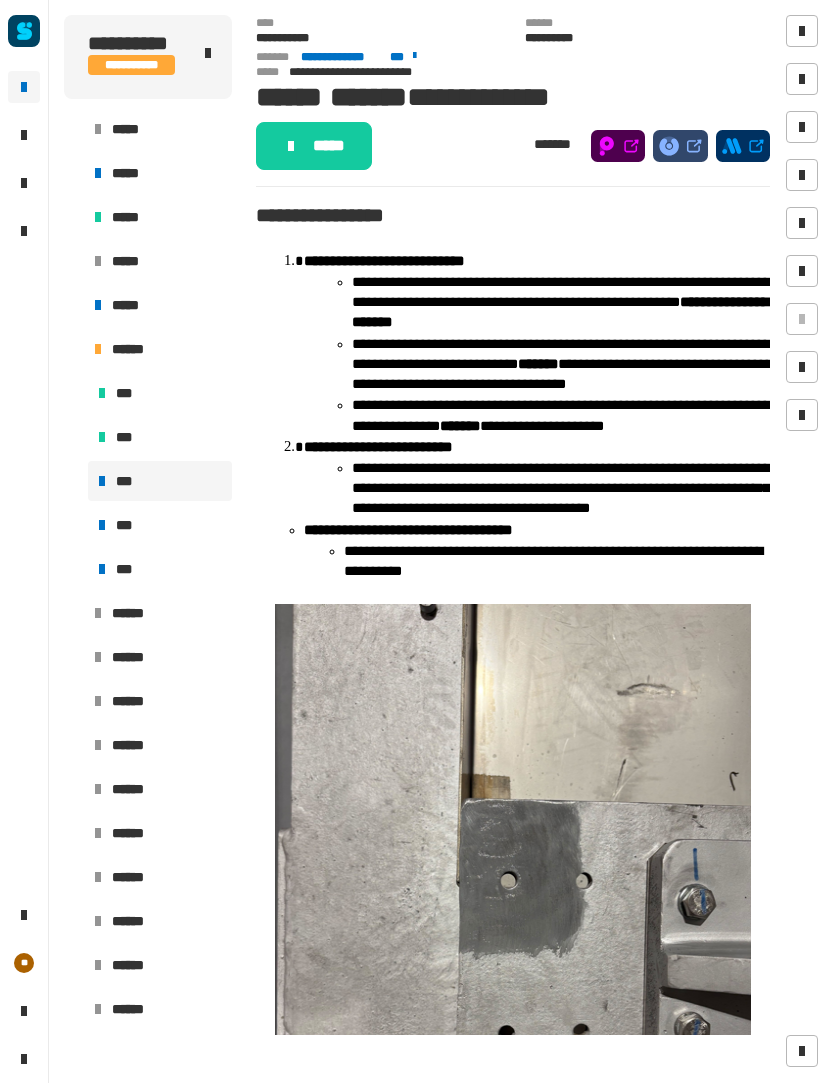 click on "*****" 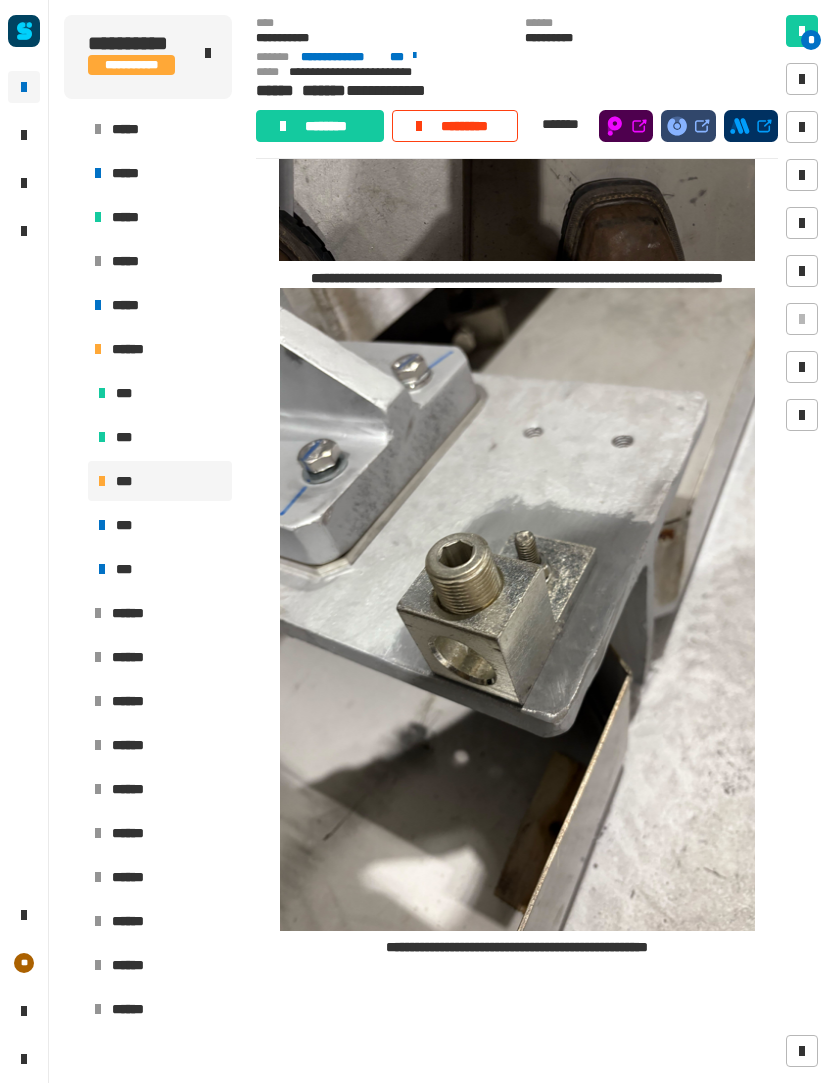 scroll, scrollTop: 1039, scrollLeft: 0, axis: vertical 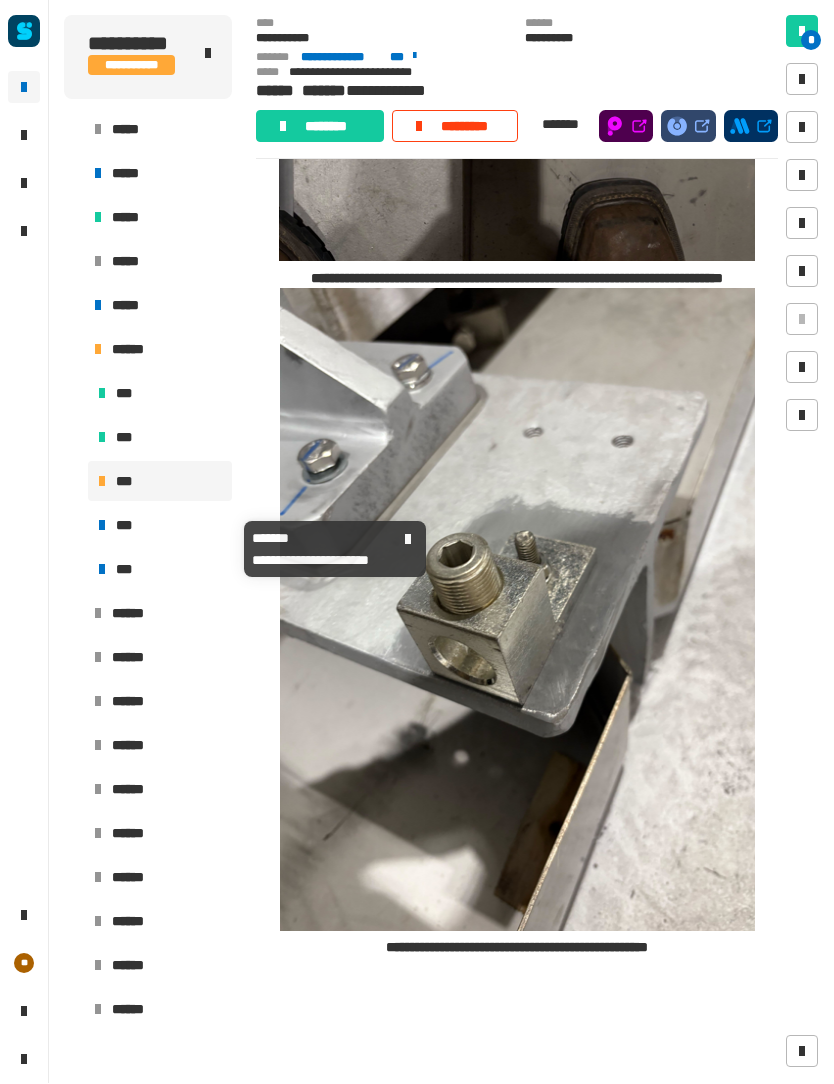 click on "***" at bounding box center (160, 526) 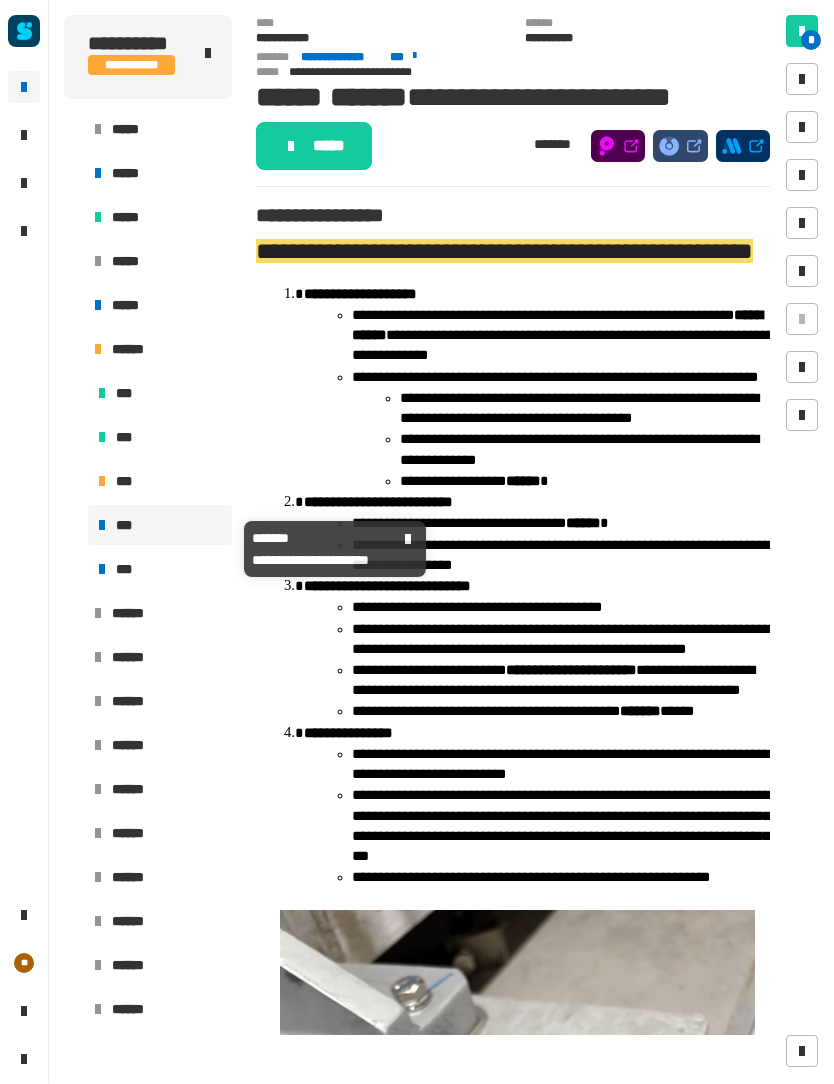 scroll, scrollTop: 0, scrollLeft: 0, axis: both 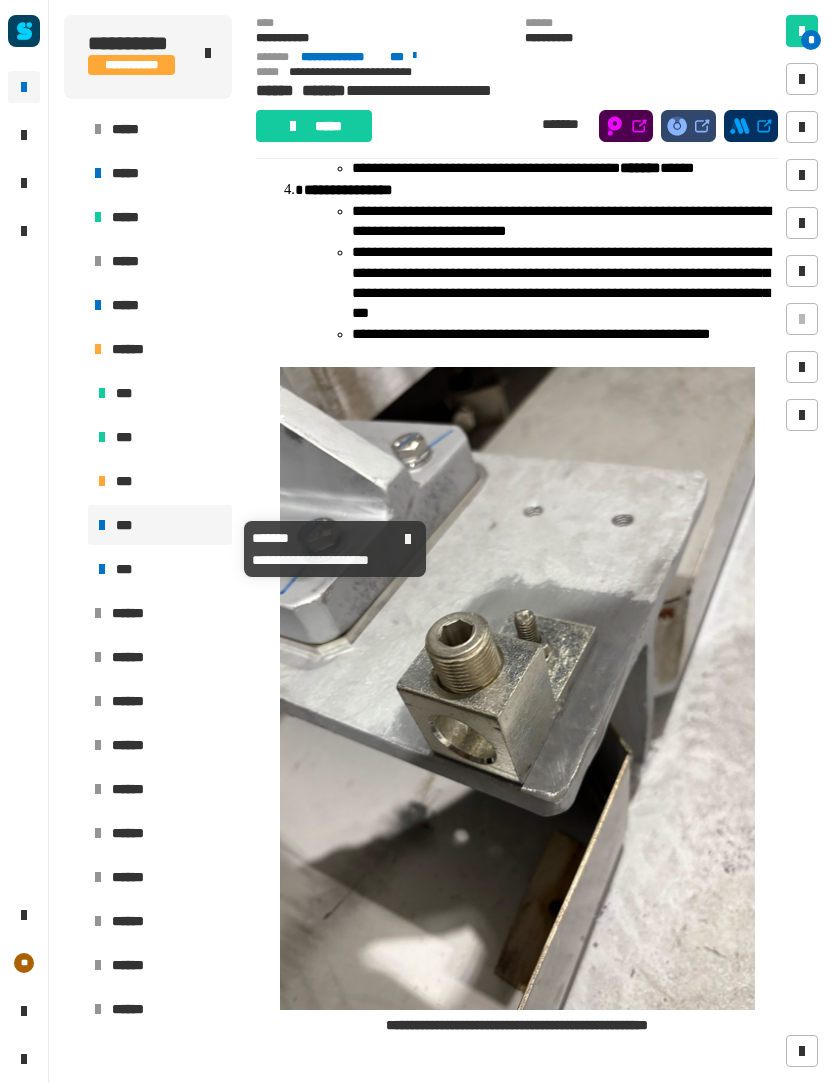 click at bounding box center [517, 689] 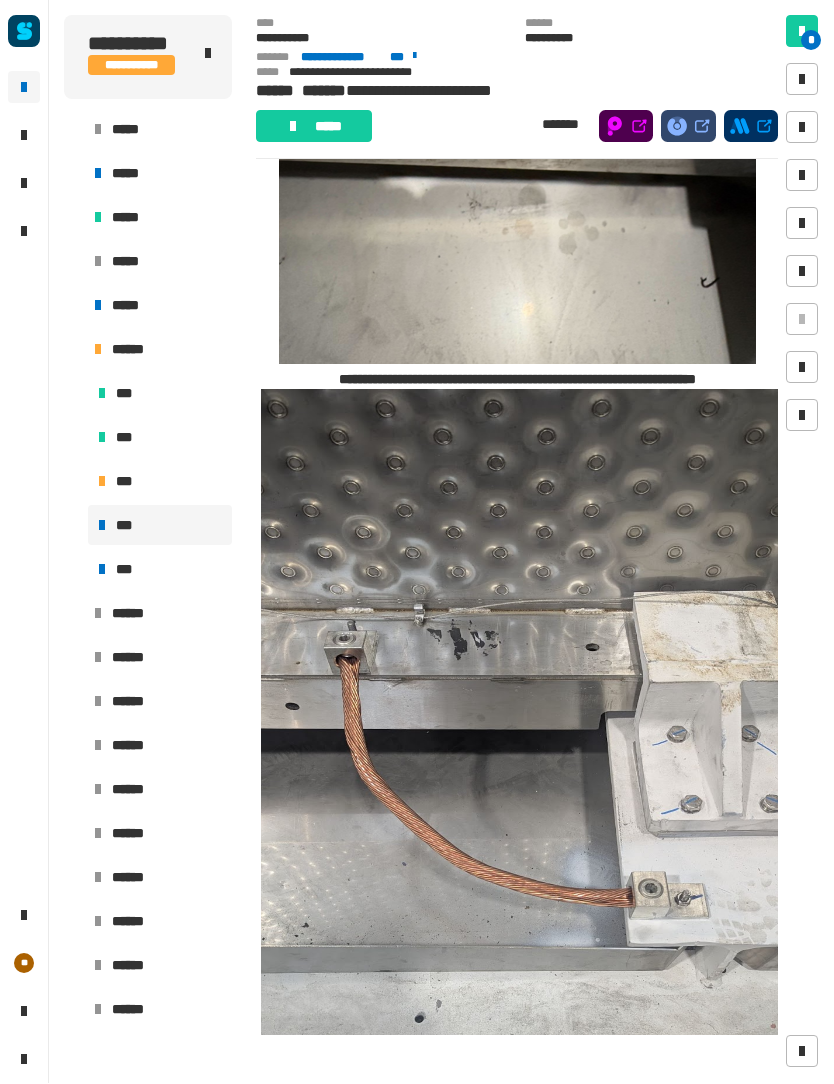 click 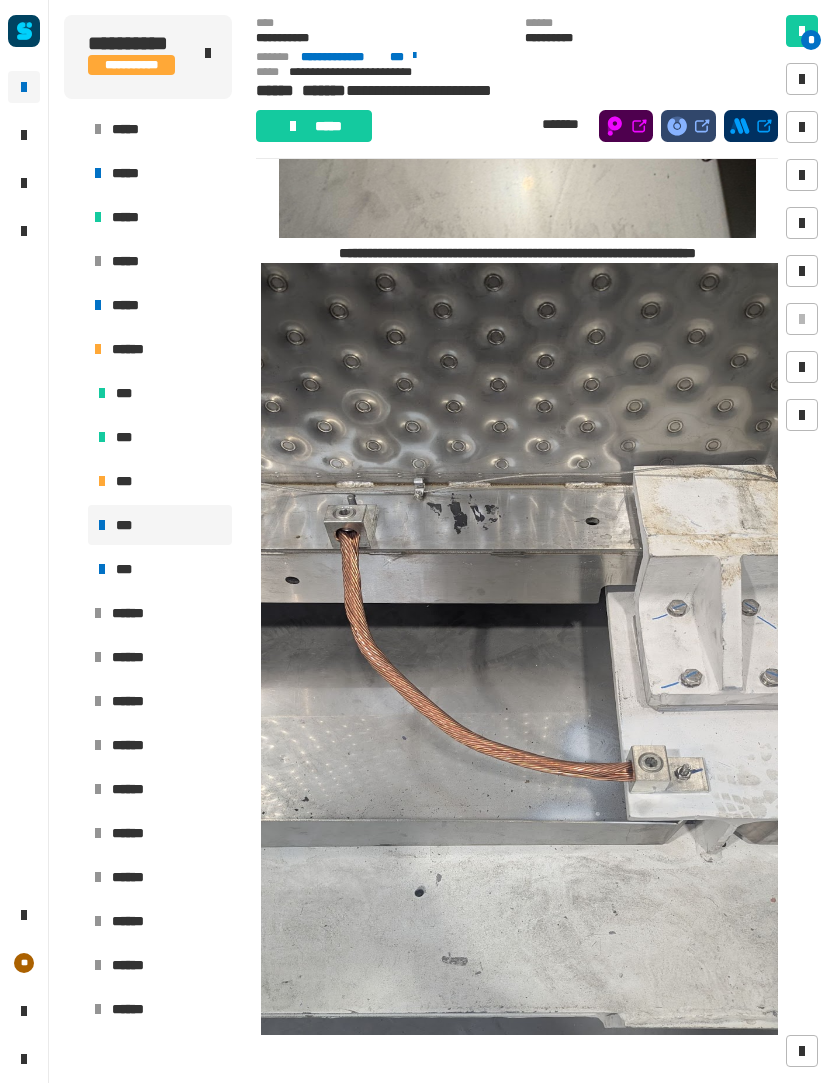 scroll, scrollTop: 2087, scrollLeft: 0, axis: vertical 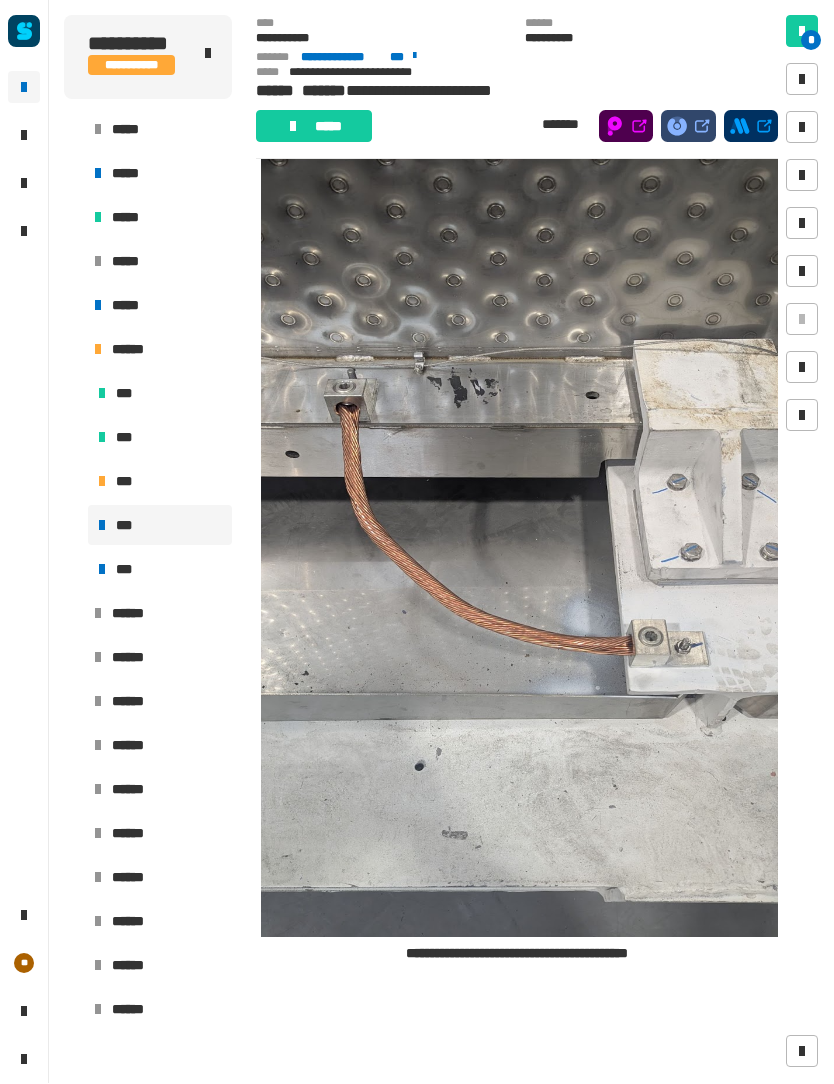 click 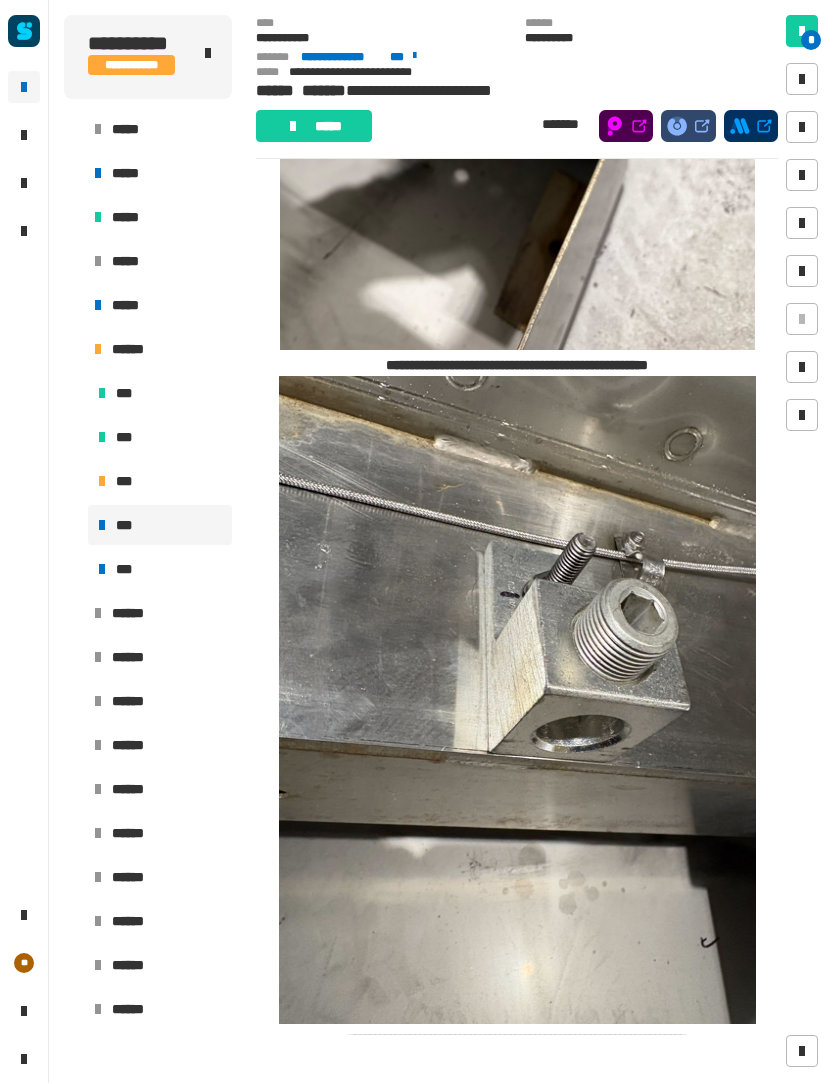 click 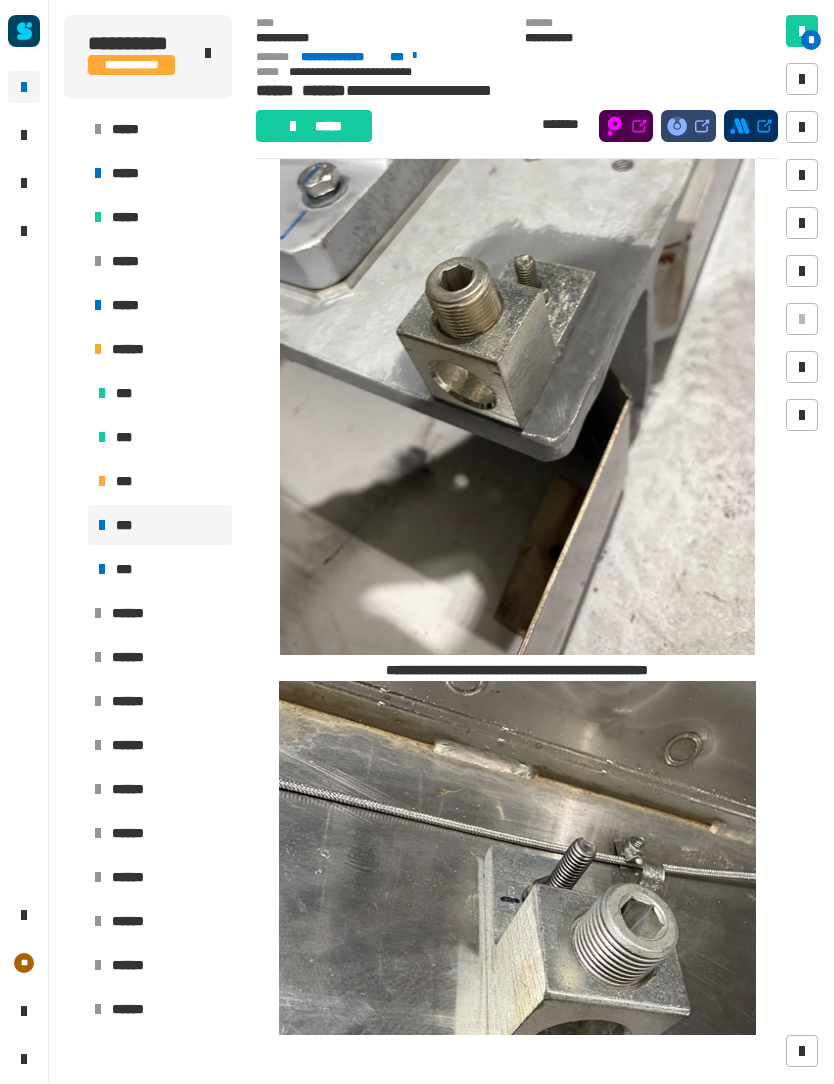click at bounding box center (517, 334) 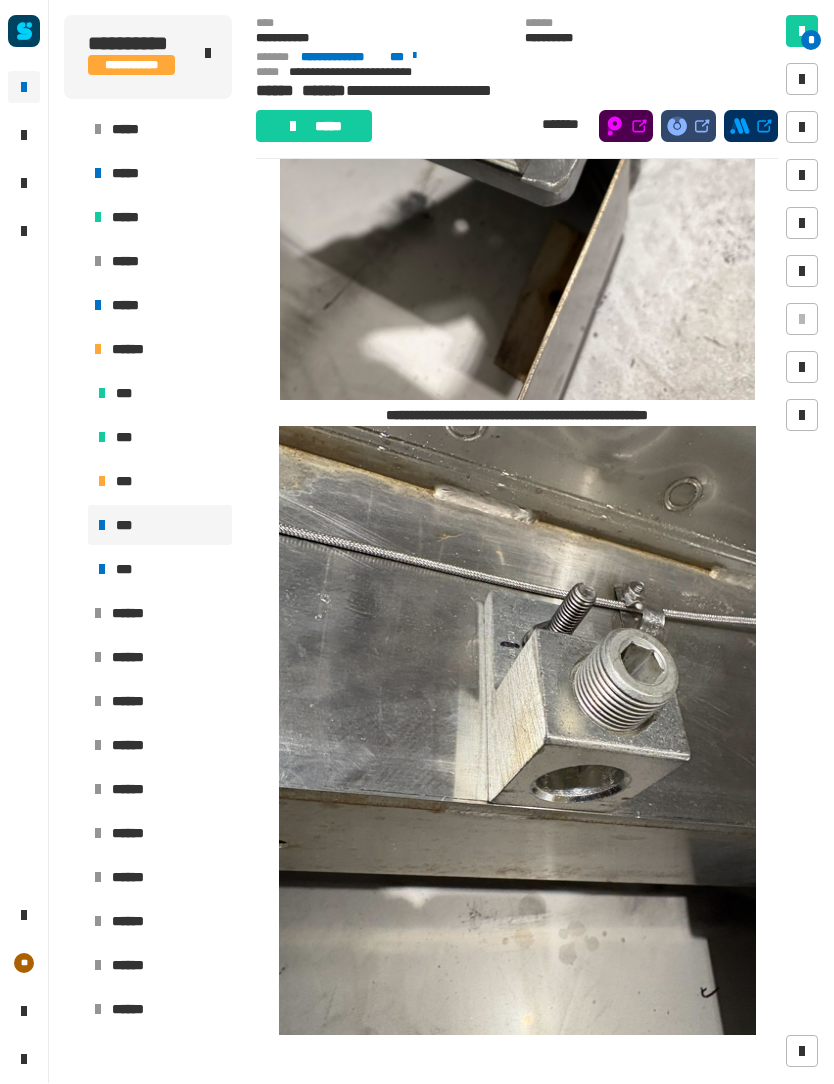 scroll, scrollTop: 1273, scrollLeft: 0, axis: vertical 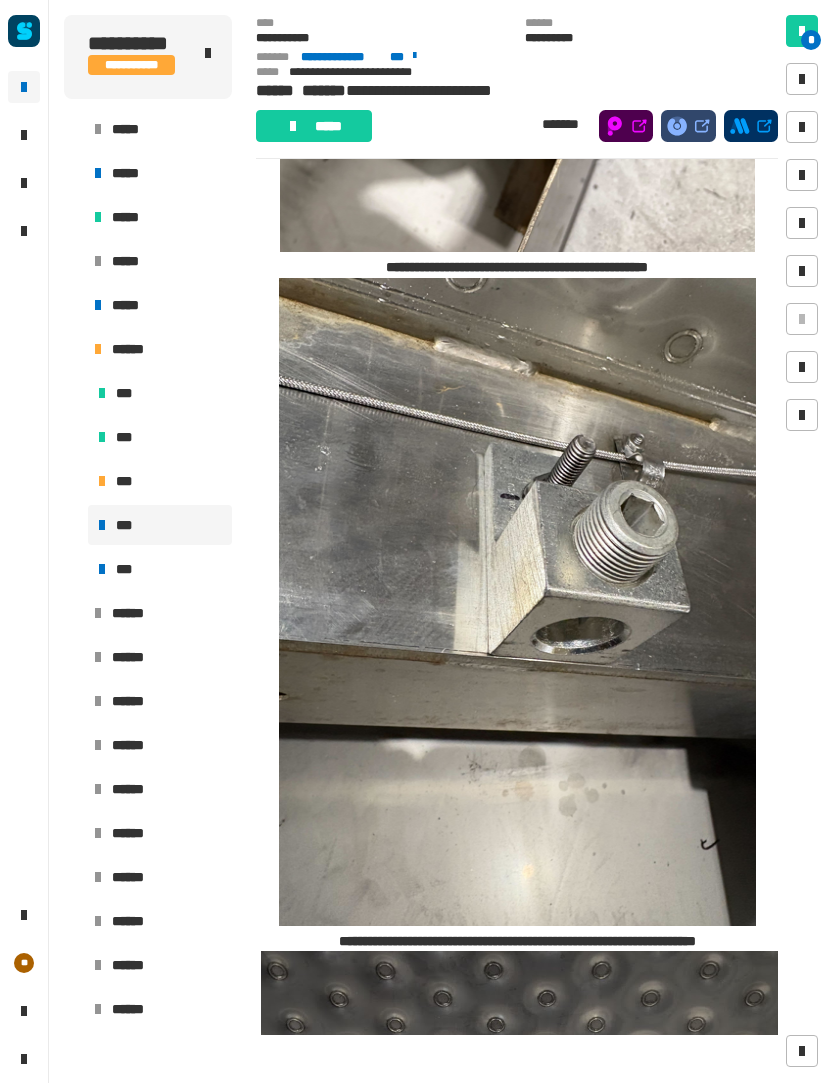 click 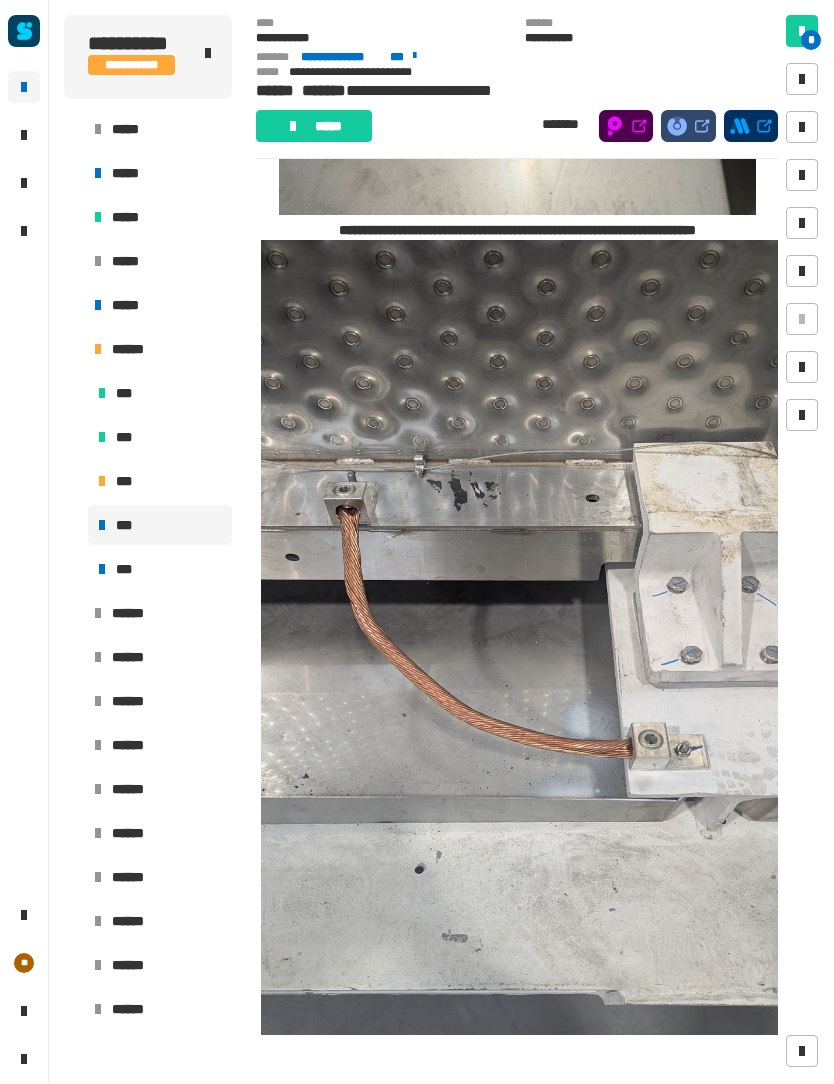 scroll, scrollTop: 1983, scrollLeft: 0, axis: vertical 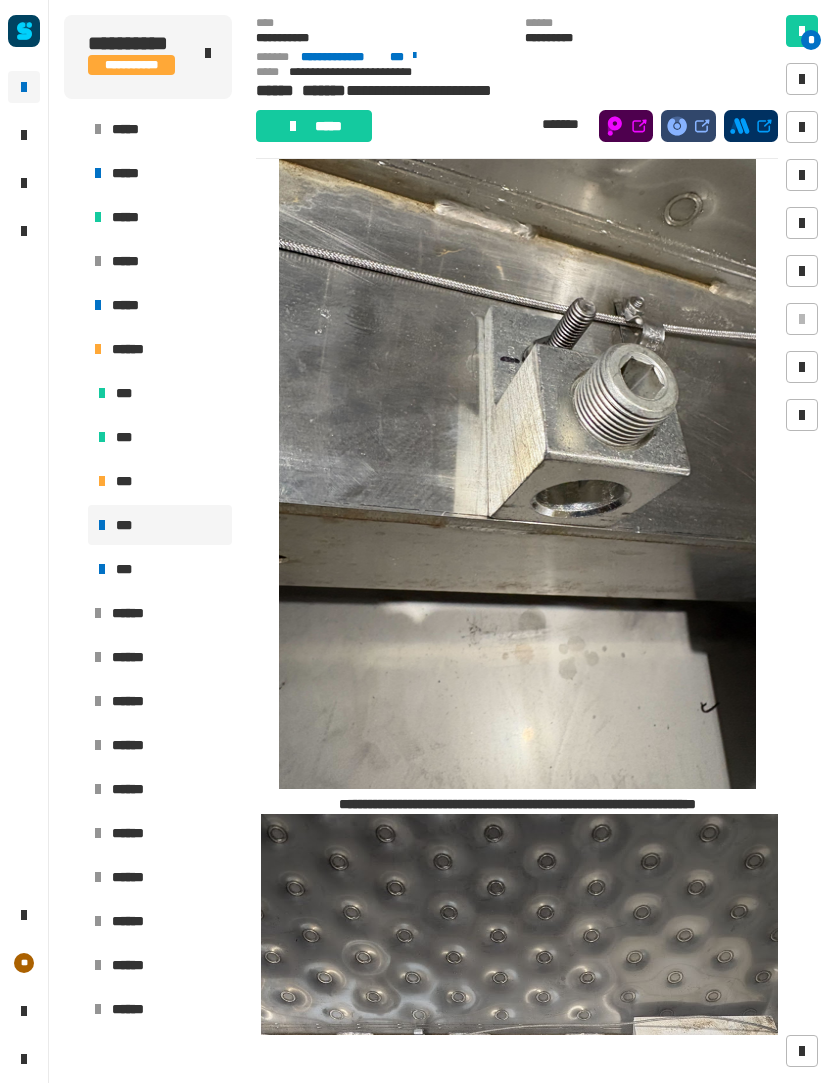 click 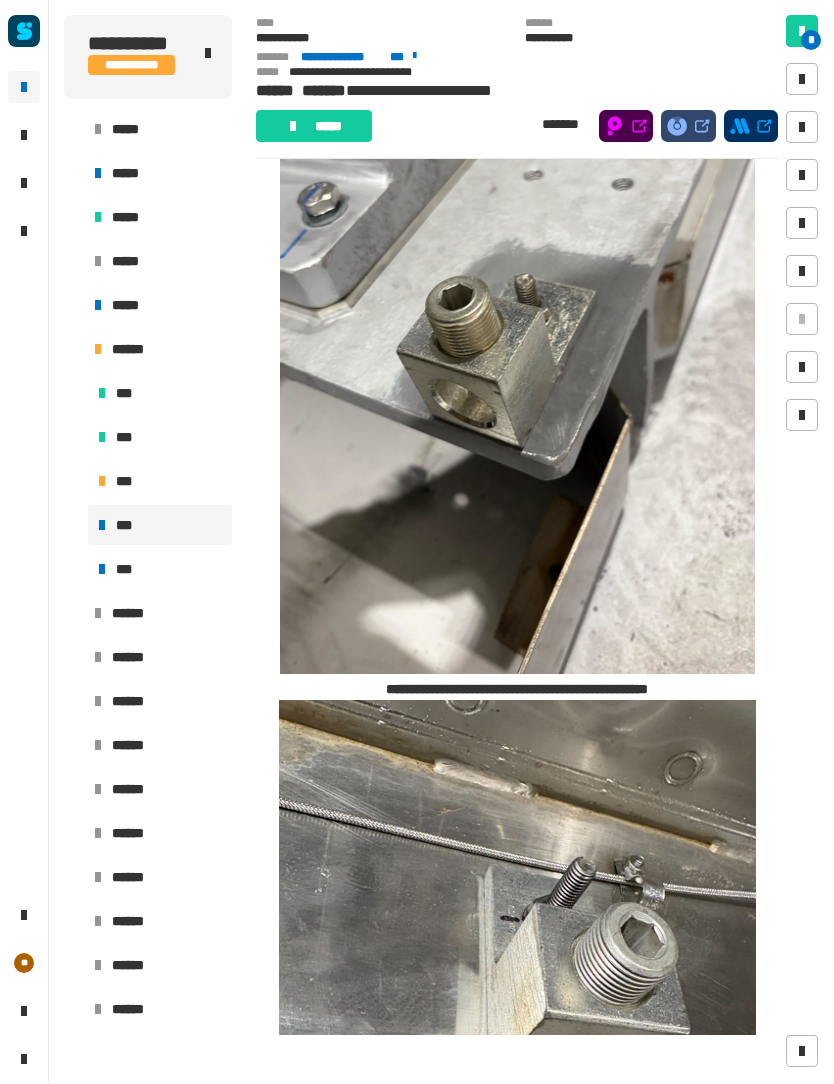 scroll, scrollTop: 843, scrollLeft: 0, axis: vertical 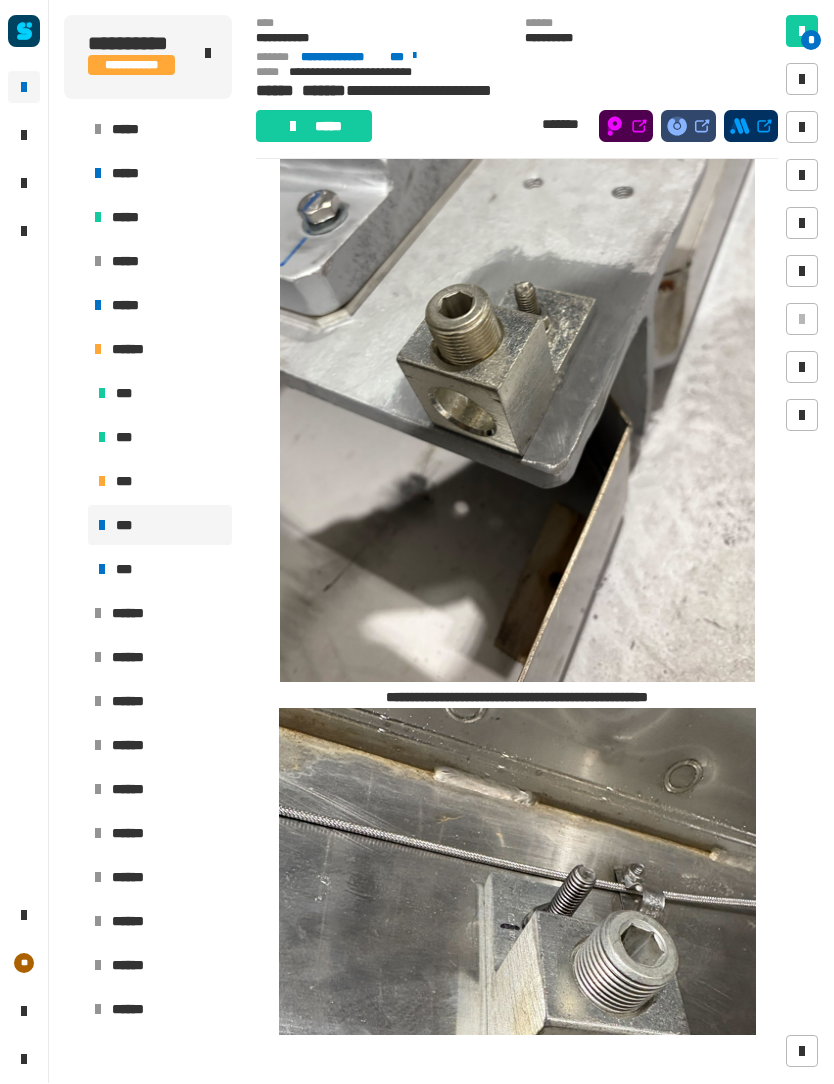 click 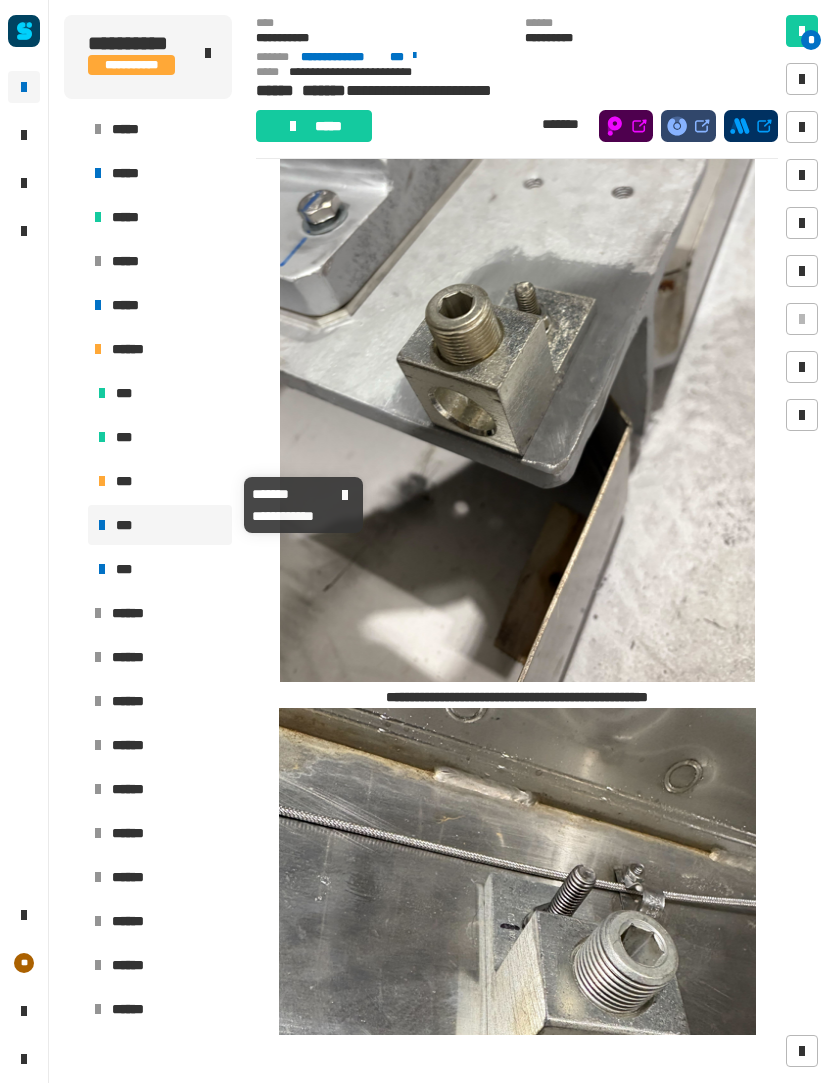 click on "***" at bounding box center (160, 482) 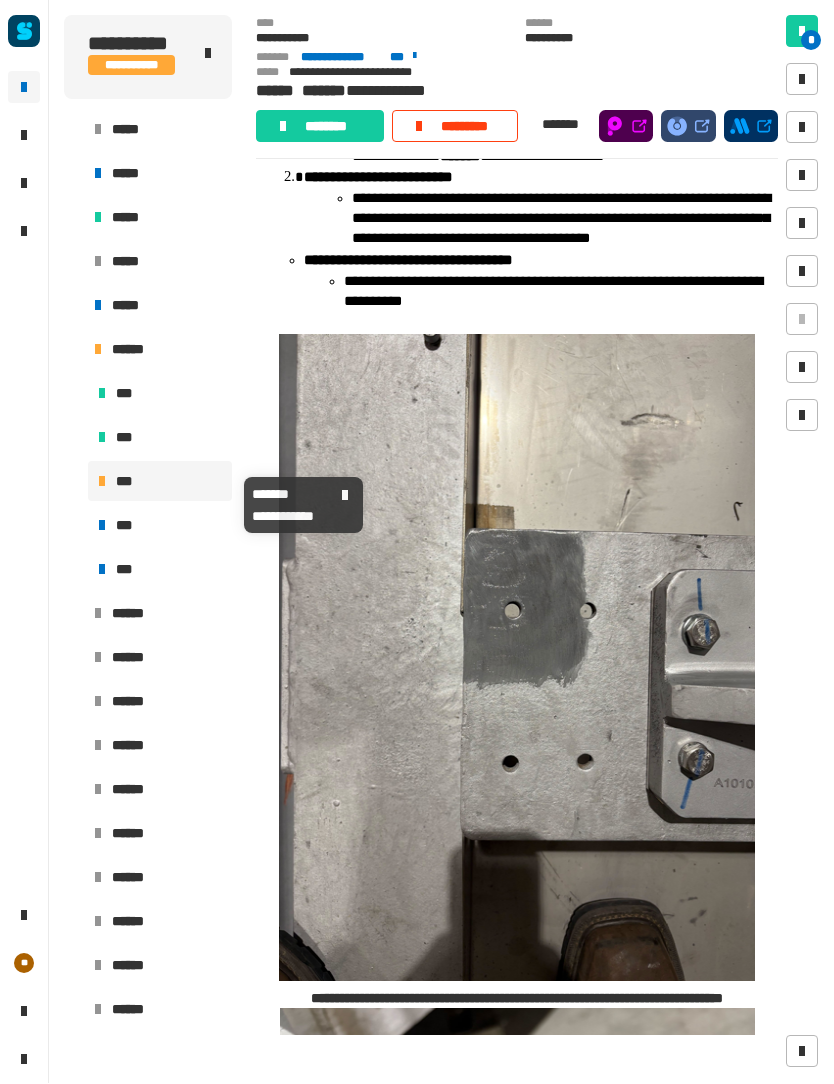 scroll, scrollTop: 259, scrollLeft: 0, axis: vertical 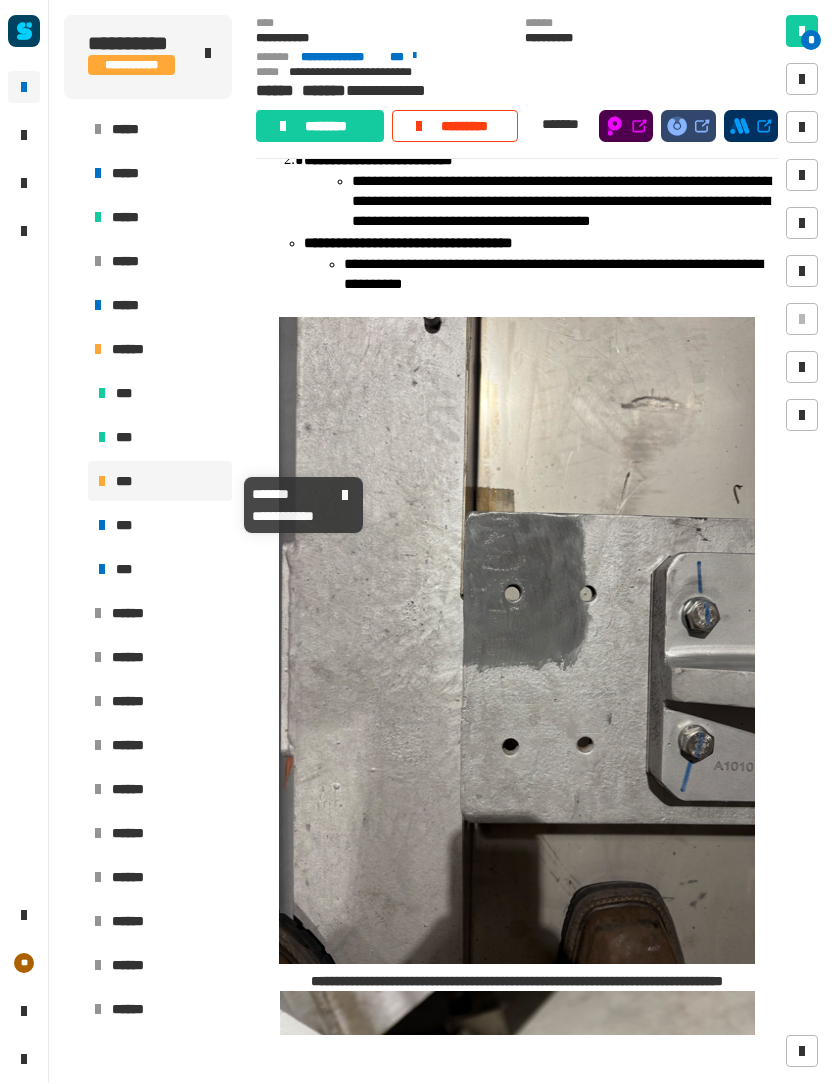click on "********" 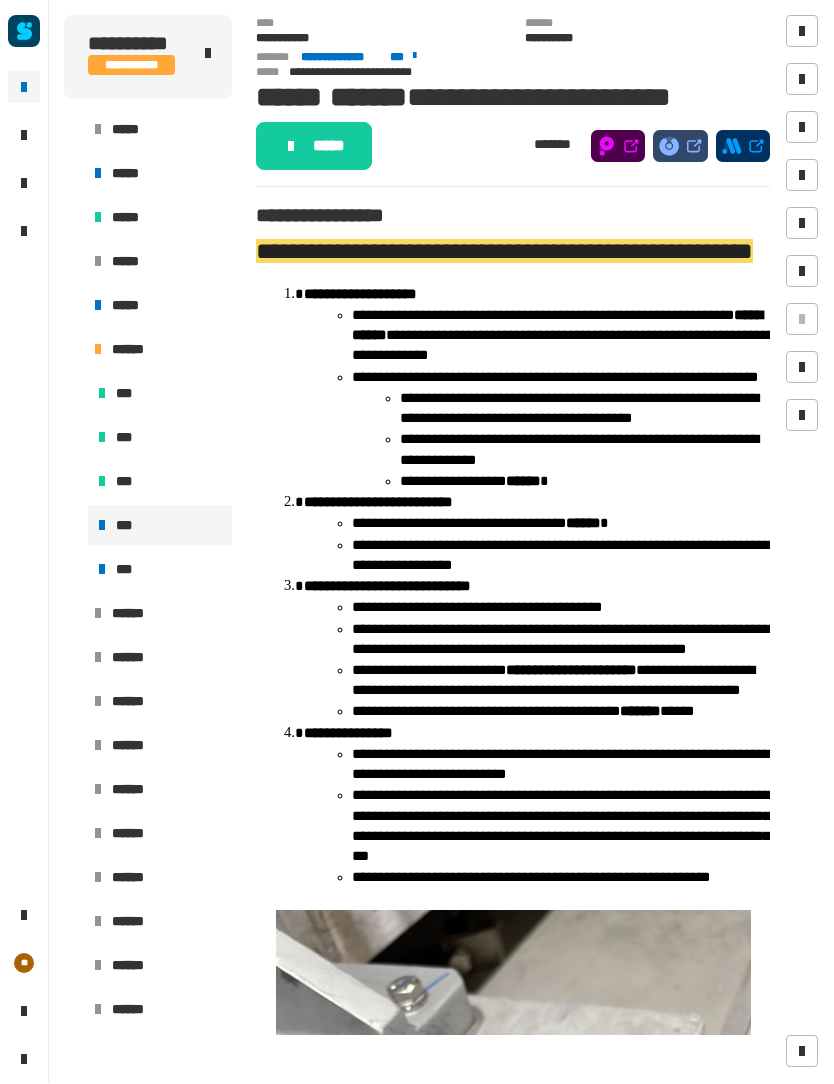 click on "*****" 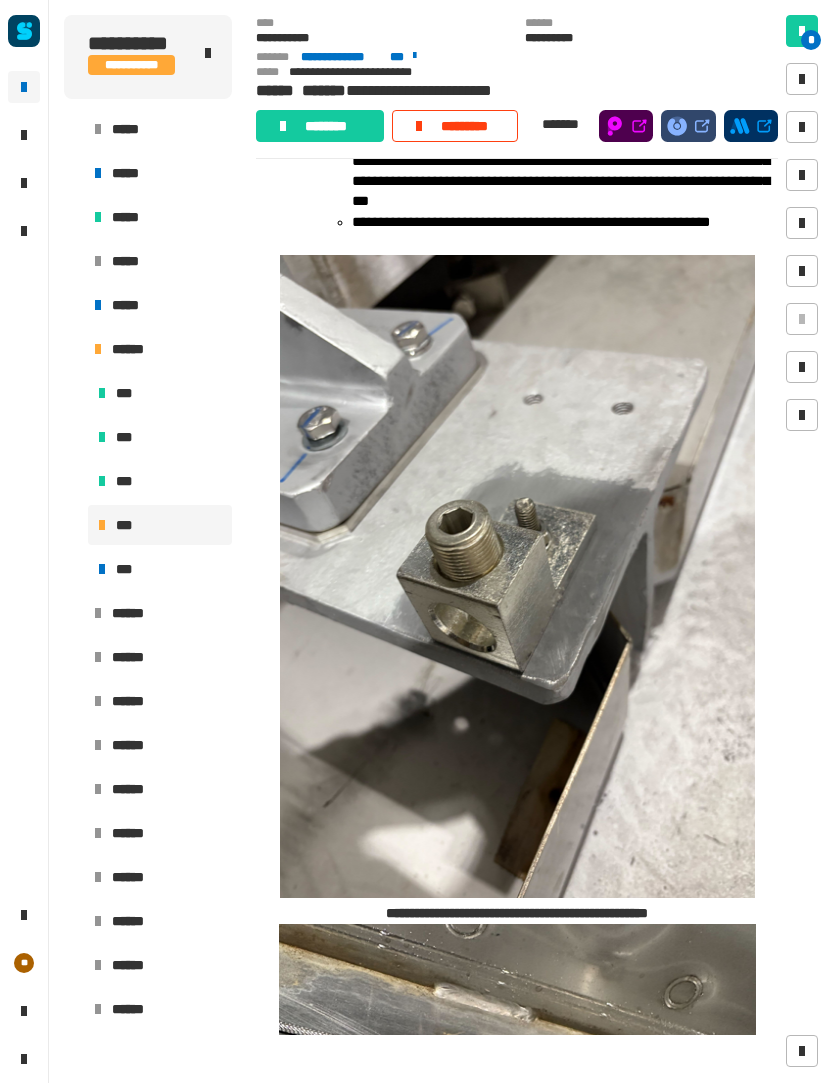 click at bounding box center (517, 577) 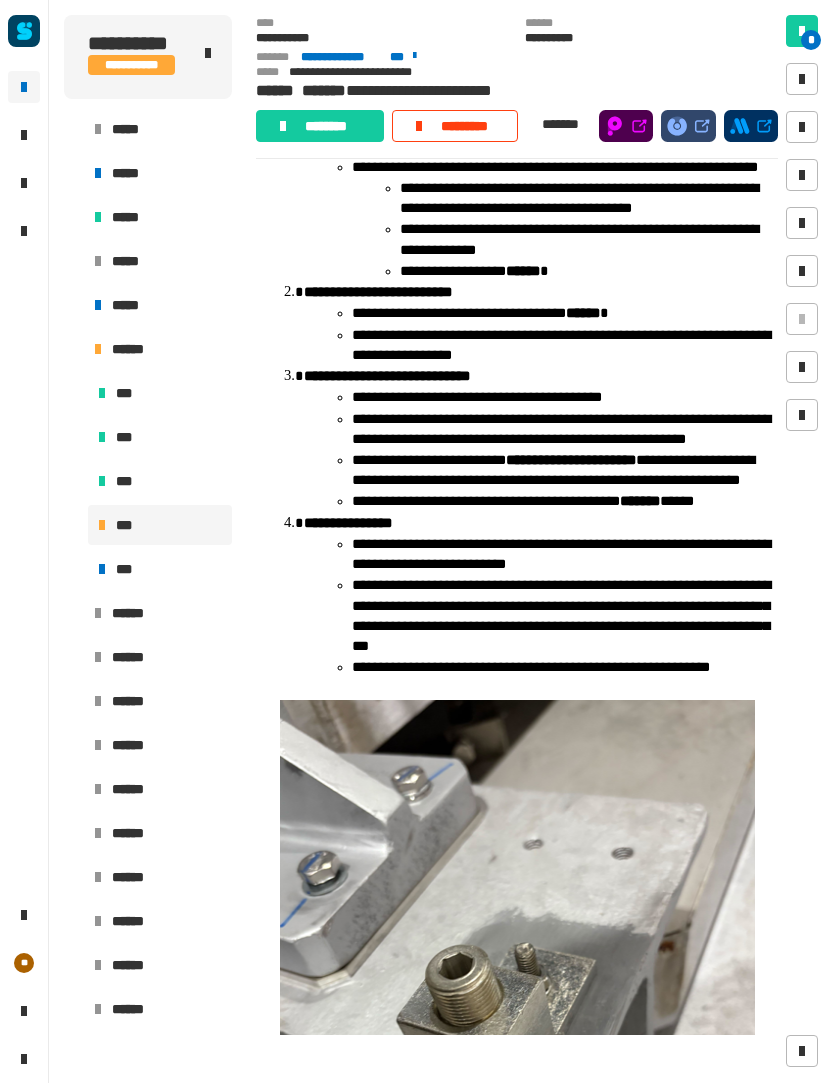 scroll, scrollTop: 170, scrollLeft: 0, axis: vertical 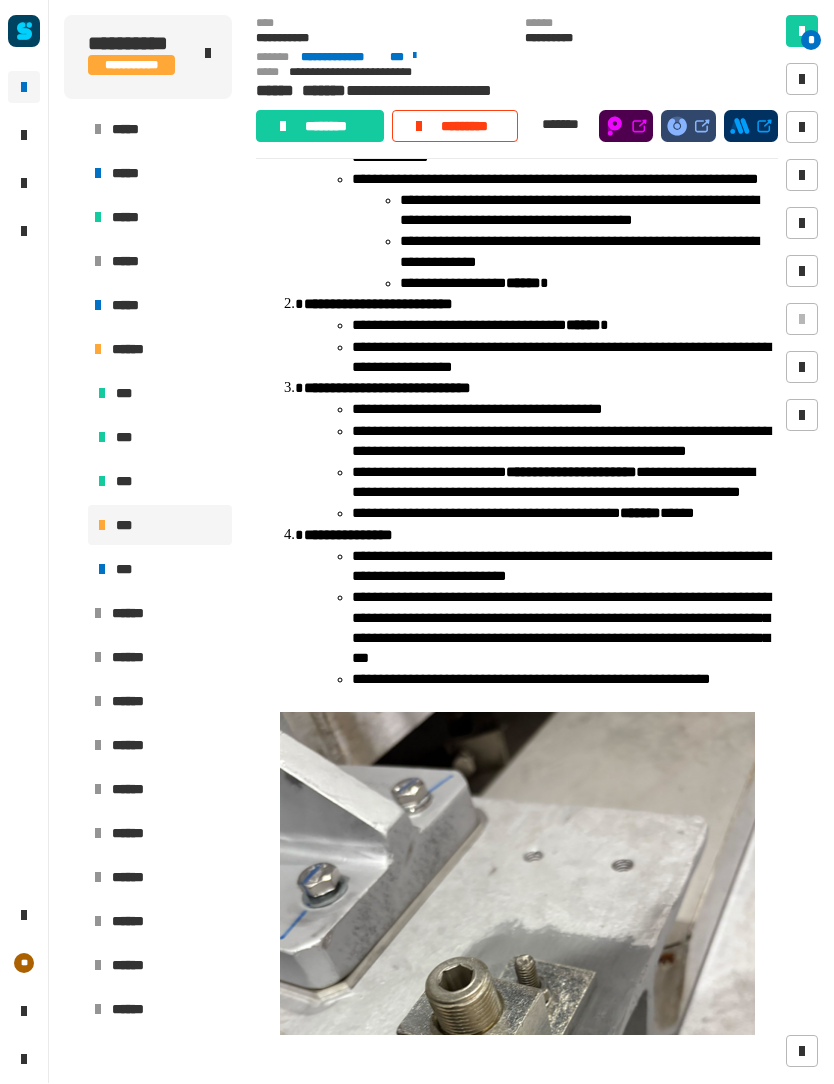 click on "**********" at bounding box center [553, 483] 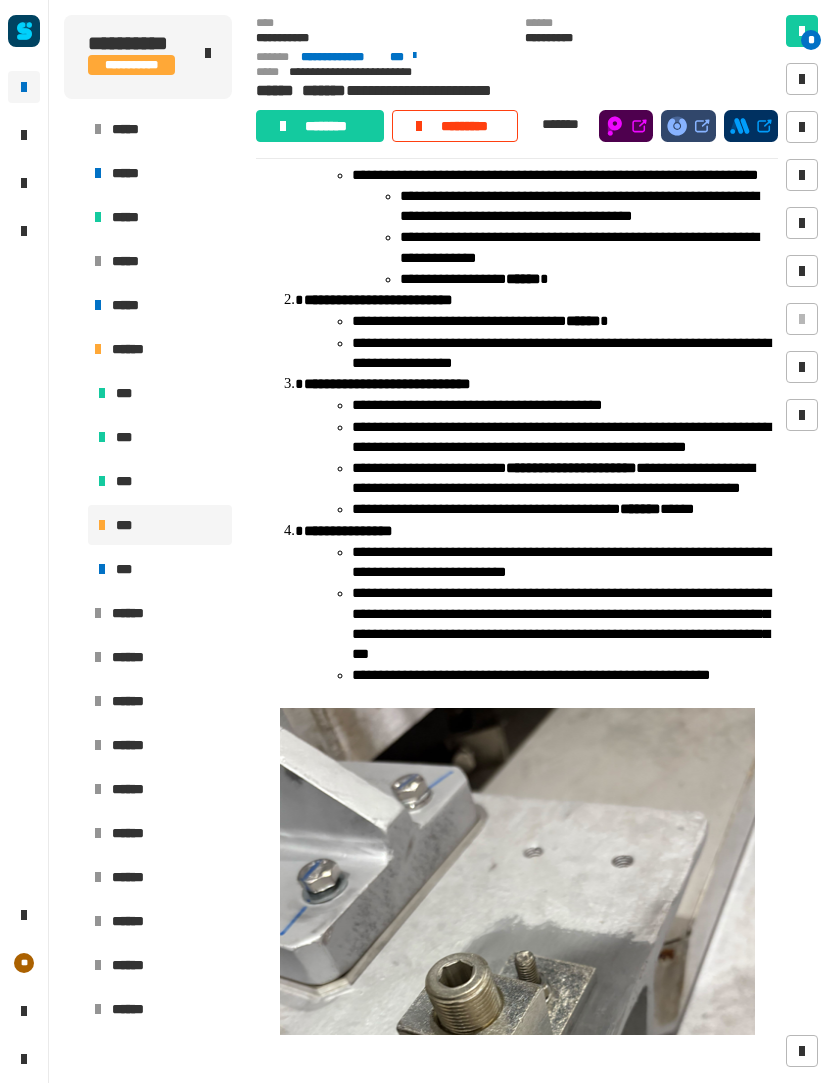 scroll, scrollTop: 0, scrollLeft: 0, axis: both 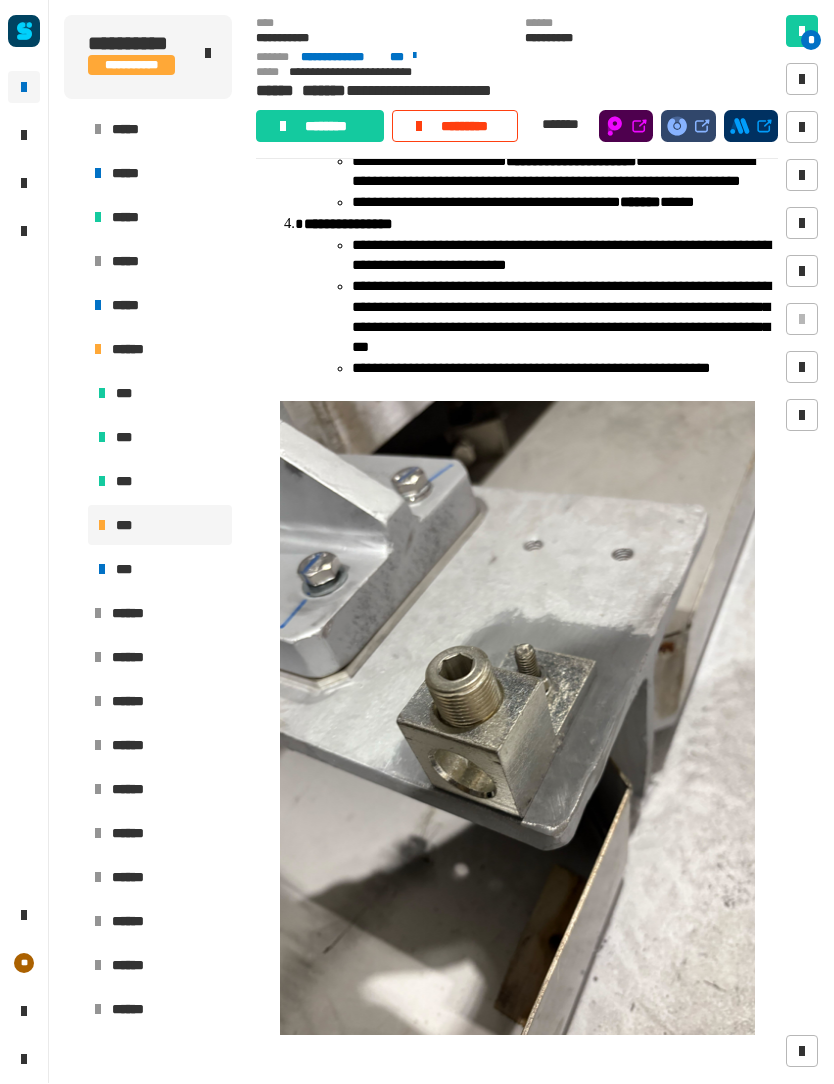 click at bounding box center (517, 723) 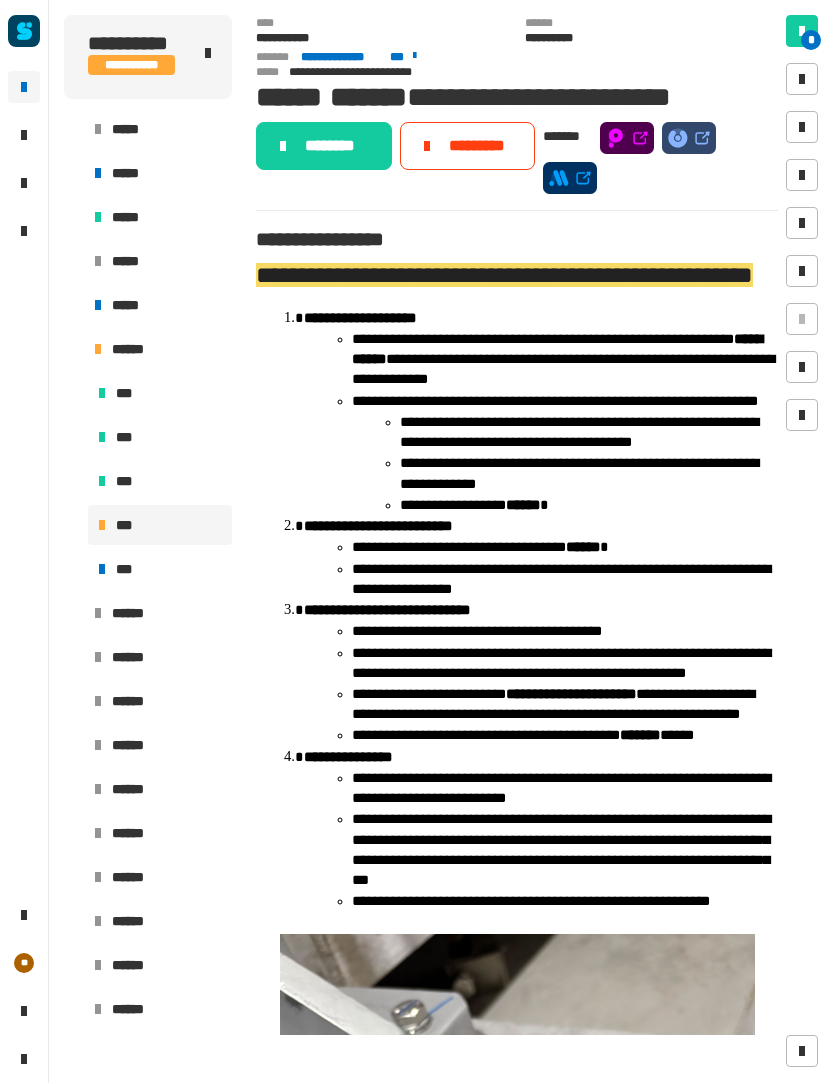scroll, scrollTop: 0, scrollLeft: 0, axis: both 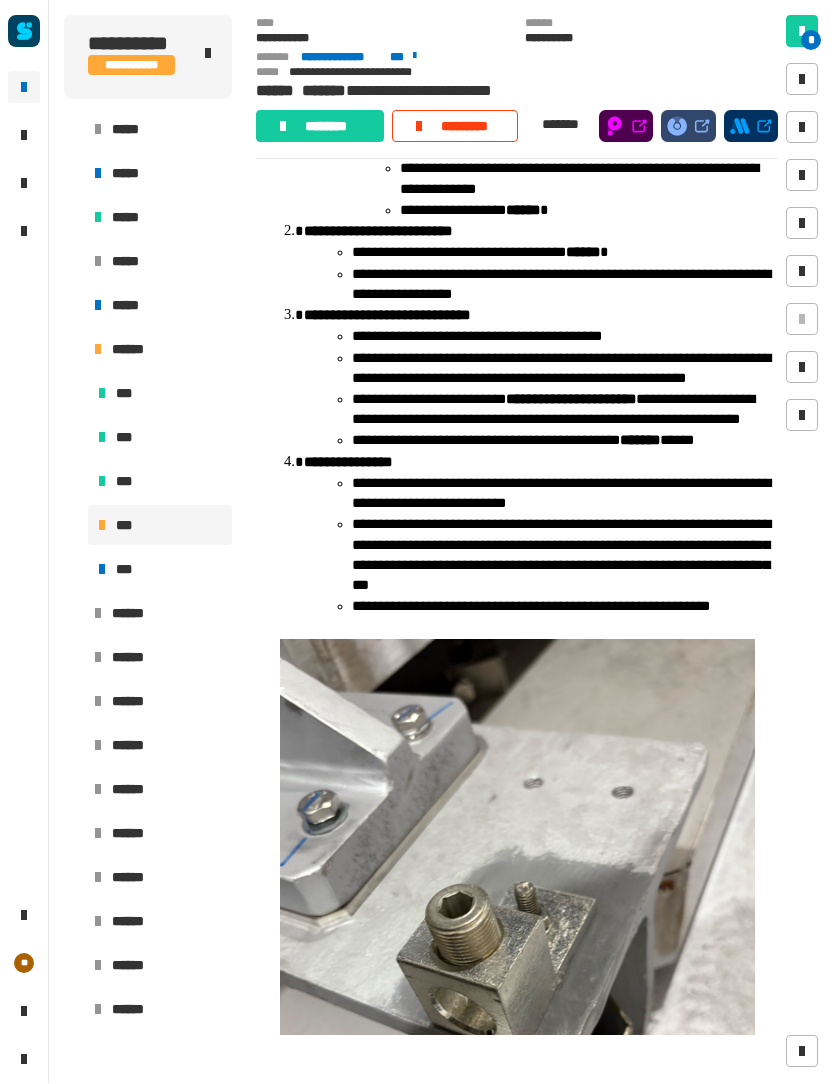 click on "**********" at bounding box center [565, 494] 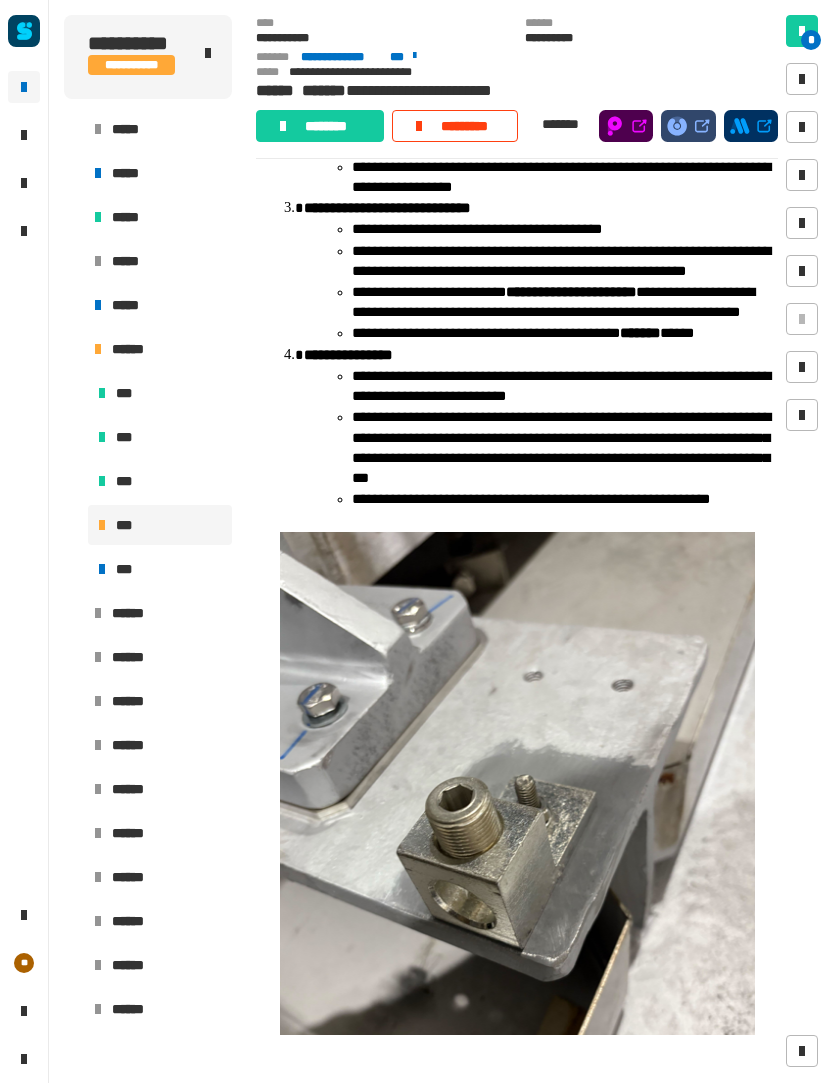 click on "**********" at bounding box center [561, 387] 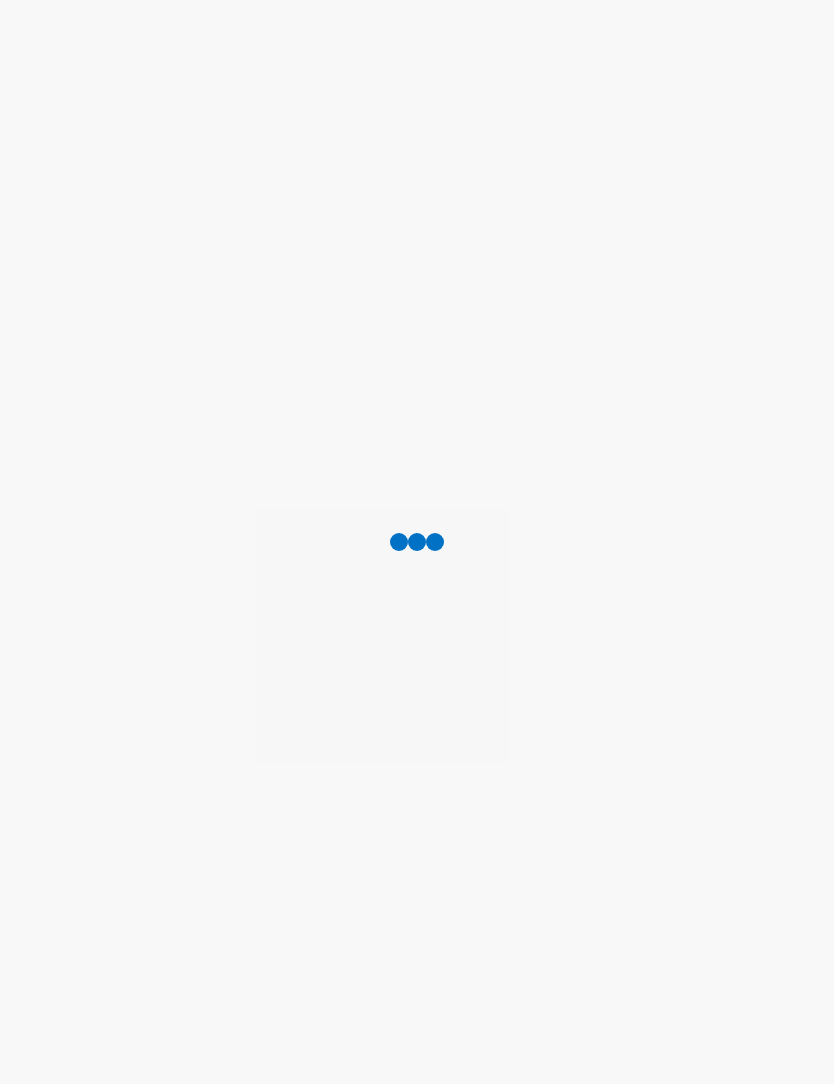 scroll, scrollTop: 0, scrollLeft: 0, axis: both 